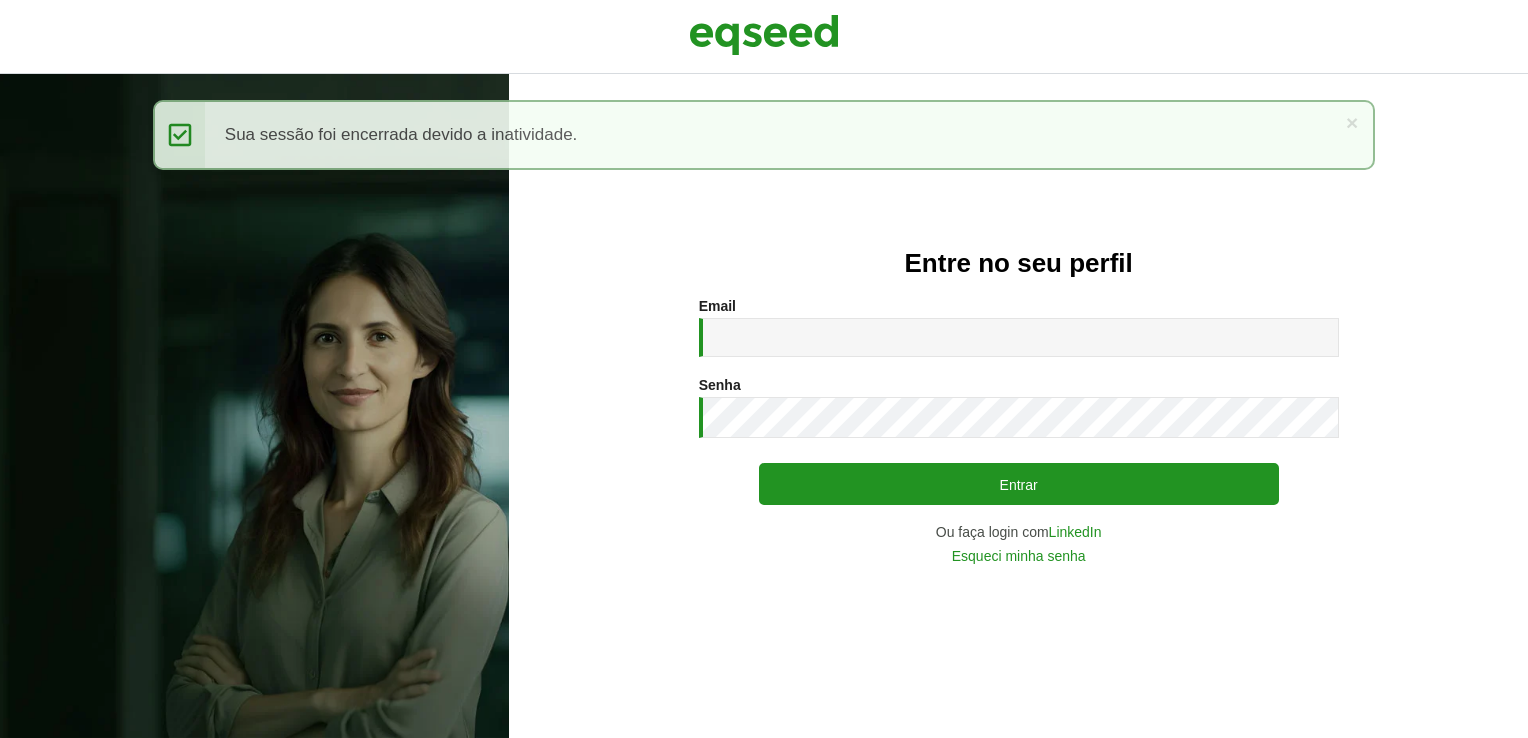 scroll, scrollTop: 0, scrollLeft: 0, axis: both 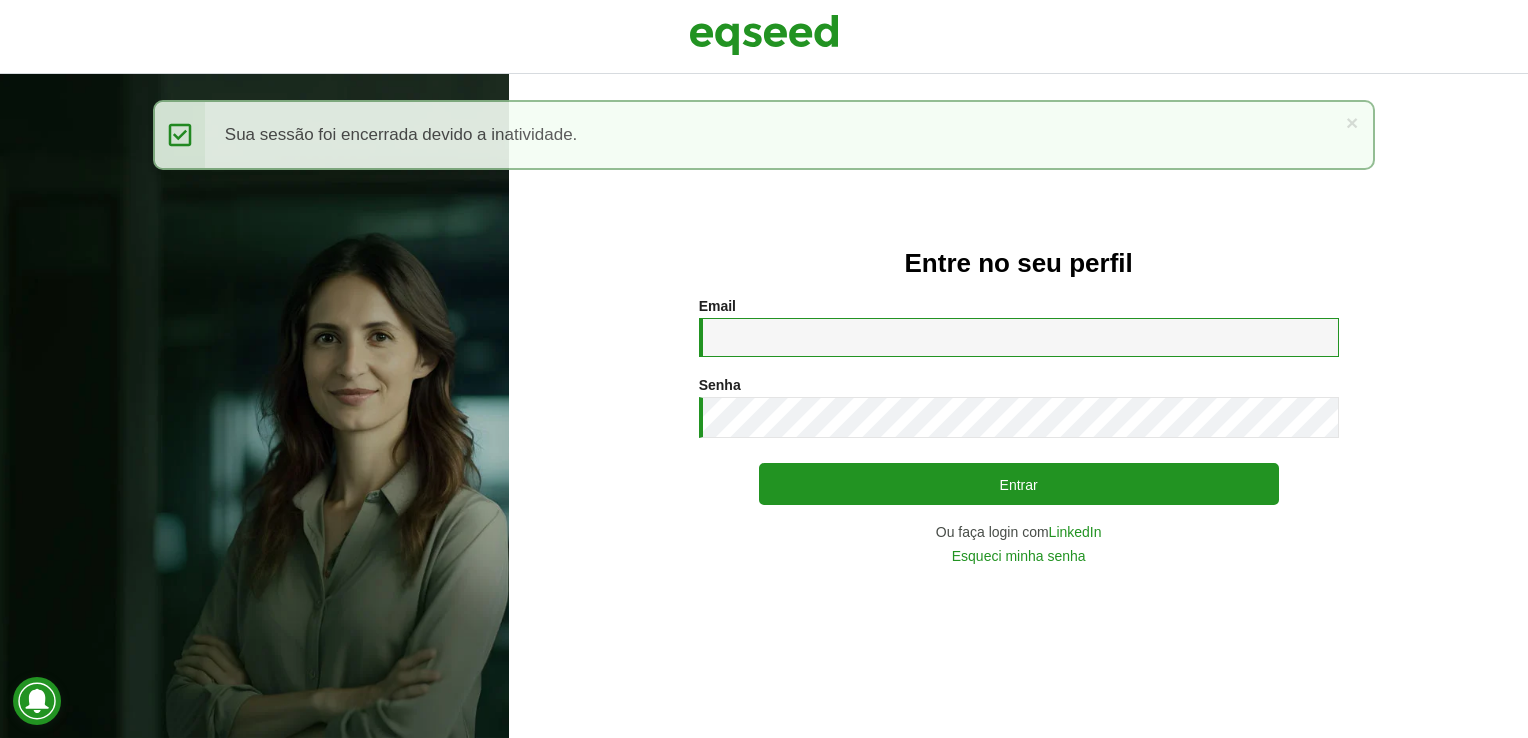 click on "Email  *" at bounding box center (1019, 337) 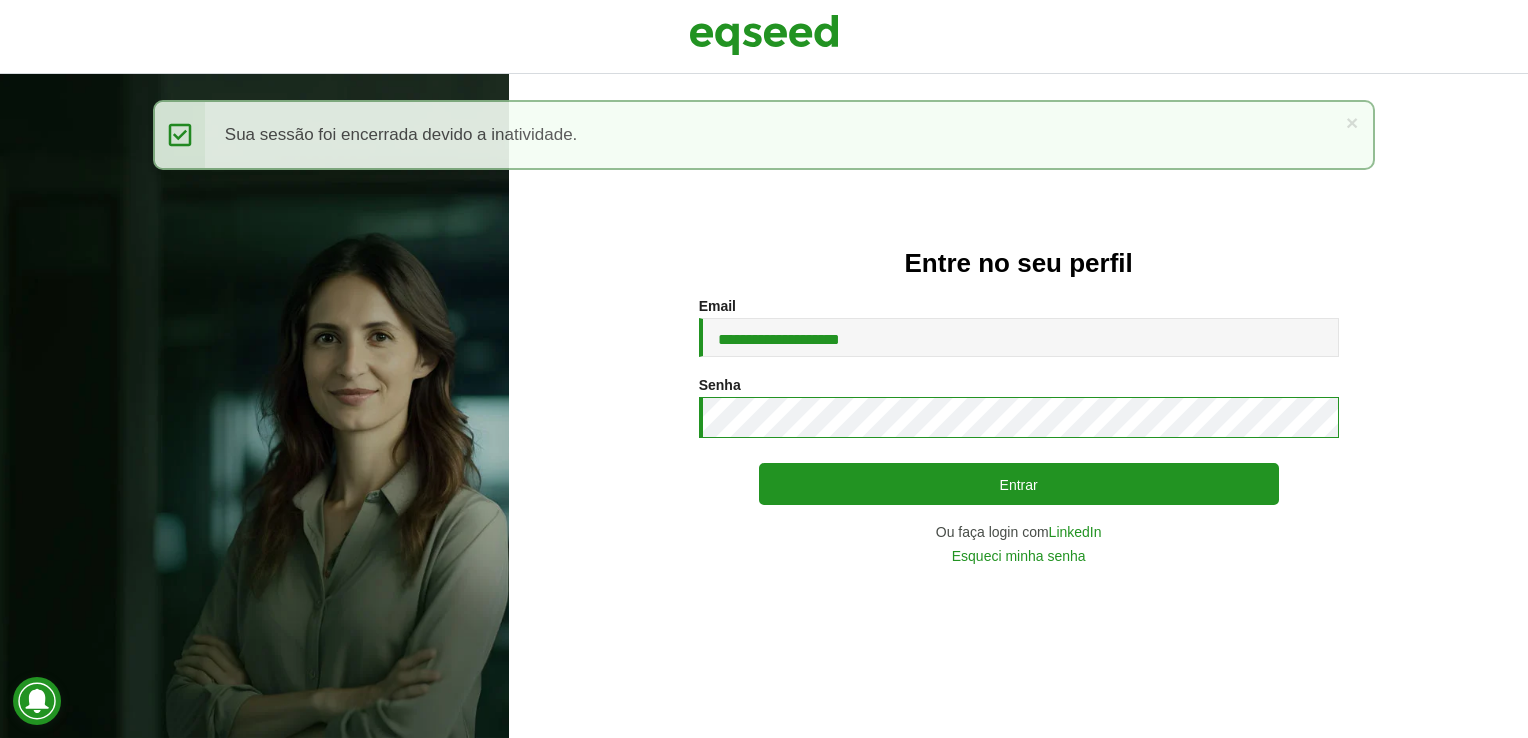 click on "Entrar" at bounding box center (1019, 484) 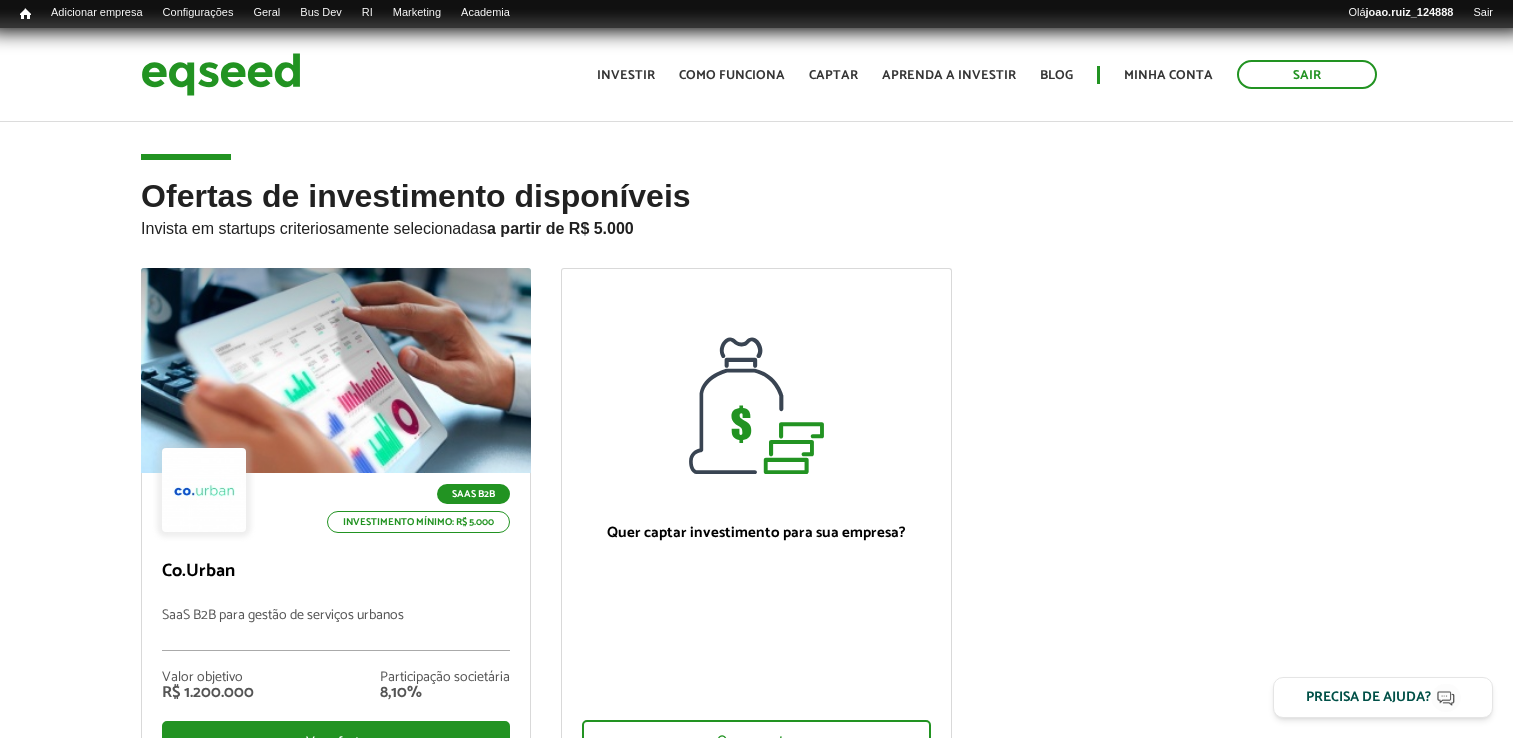 scroll, scrollTop: 0, scrollLeft: 0, axis: both 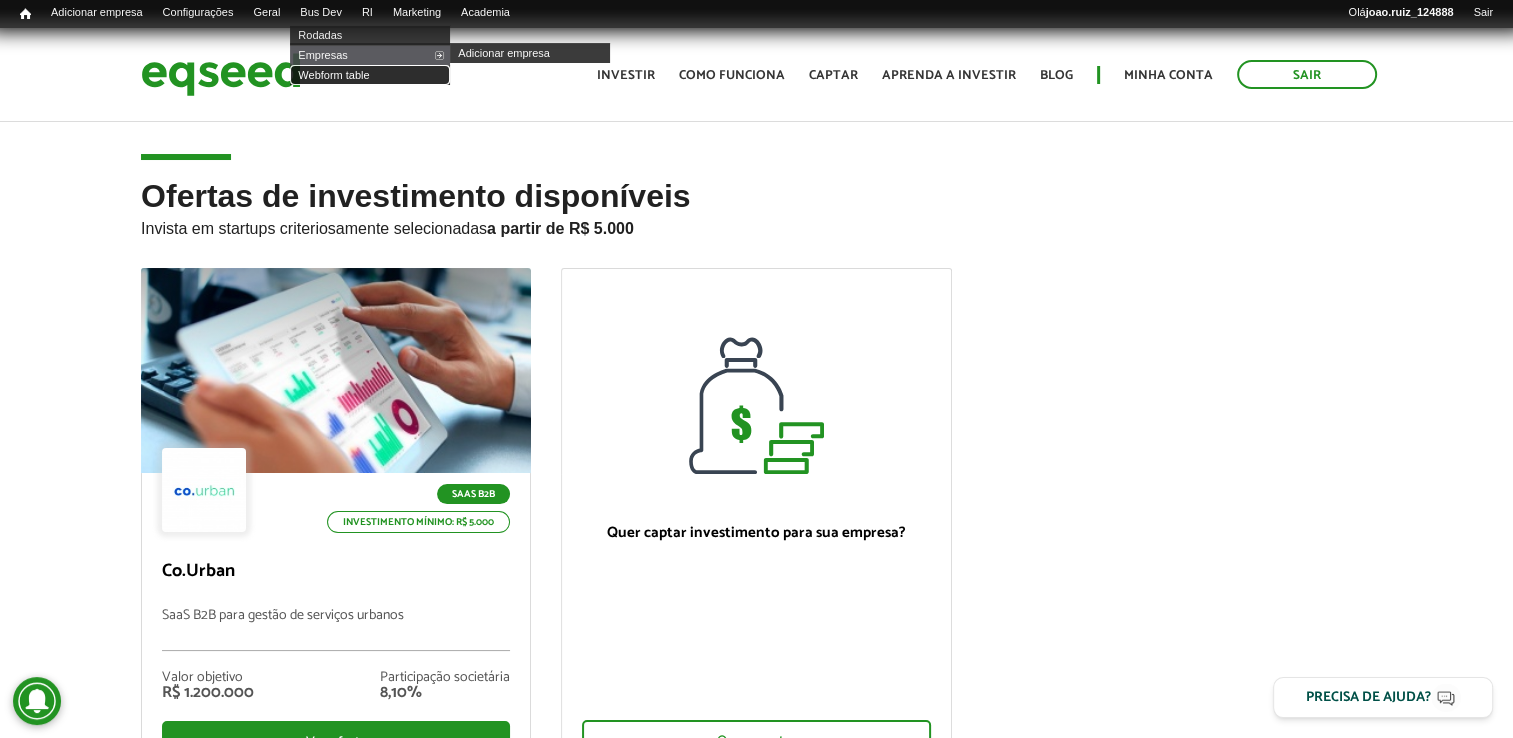 click on "Webform table" at bounding box center [370, 75] 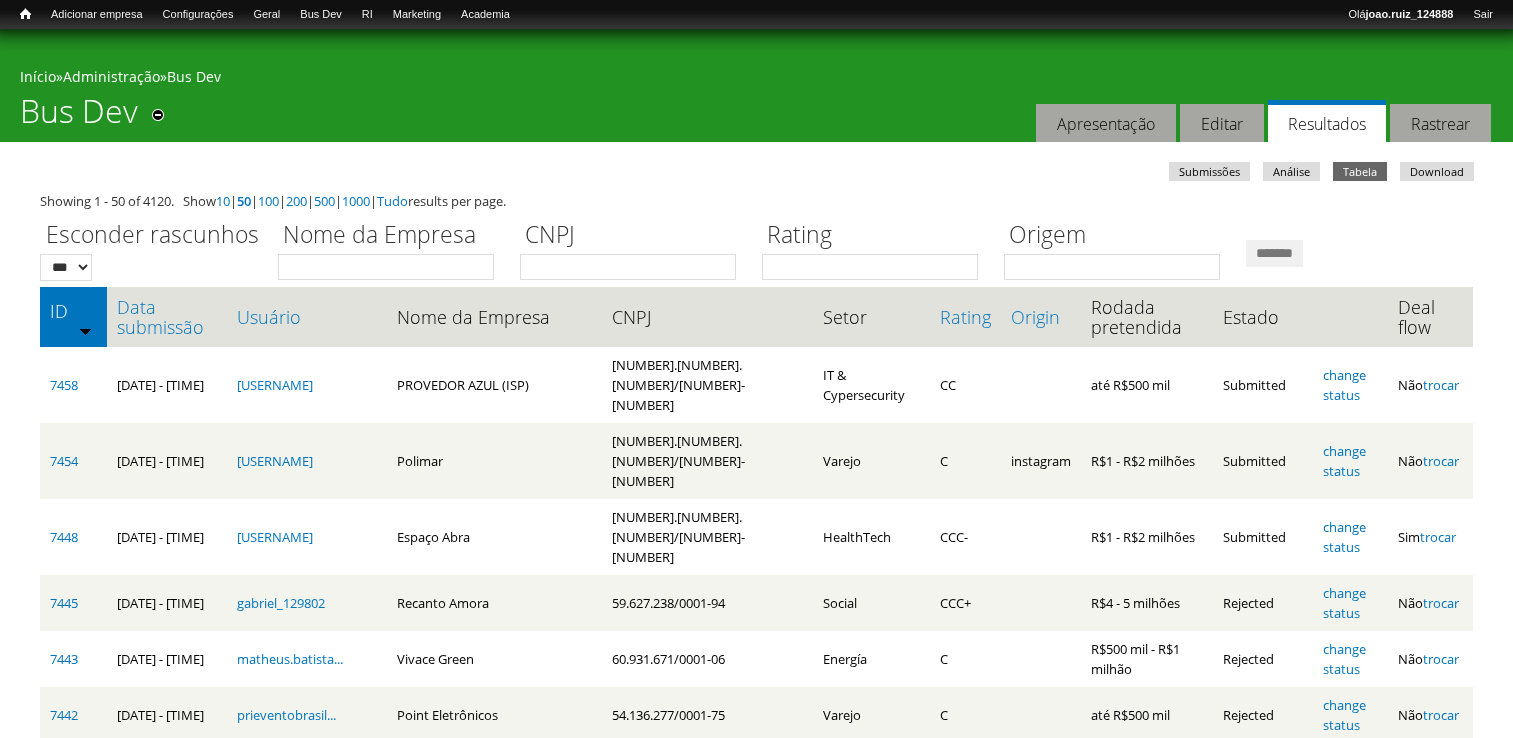 scroll, scrollTop: 0, scrollLeft: 0, axis: both 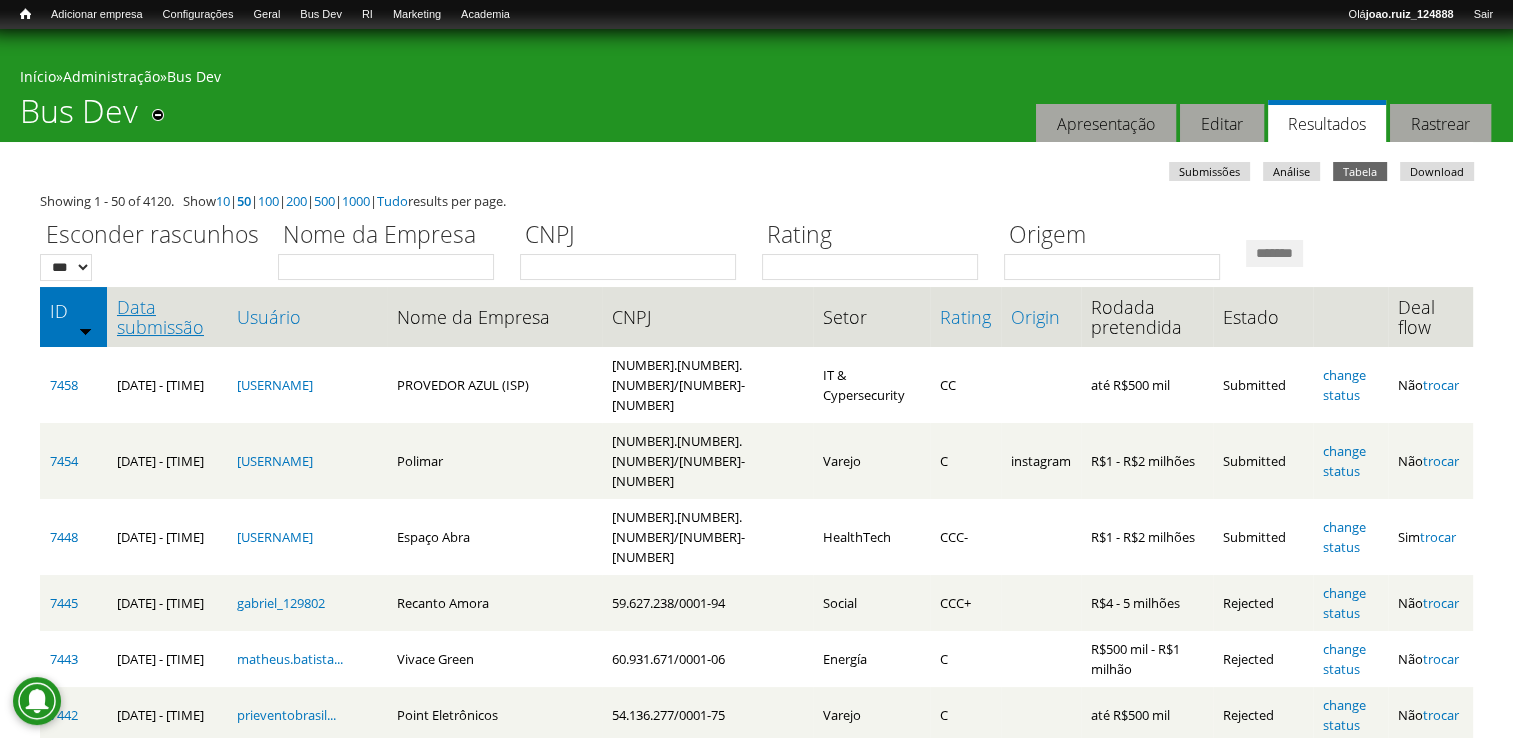 click on "Data submissão" at bounding box center (167, 317) 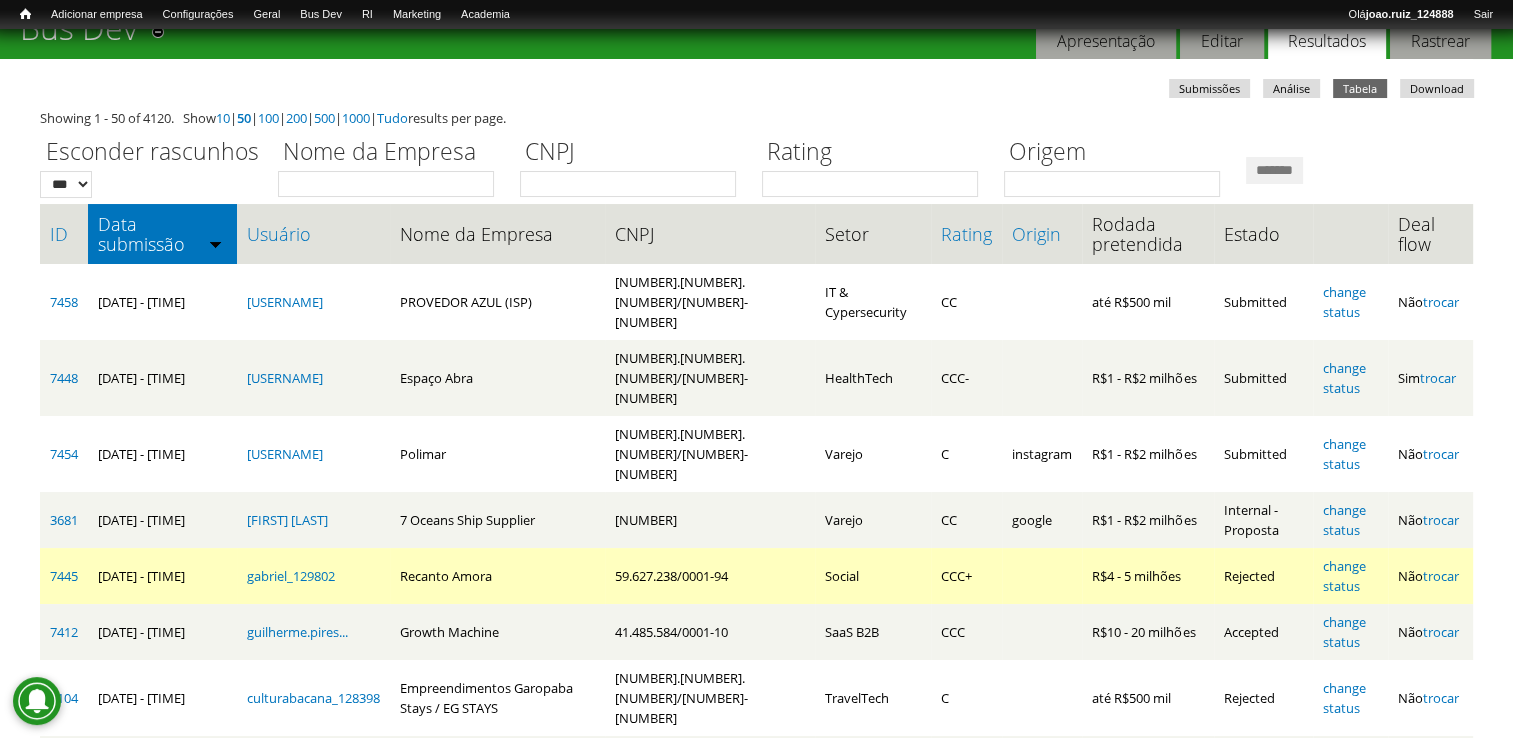 scroll, scrollTop: 200, scrollLeft: 0, axis: vertical 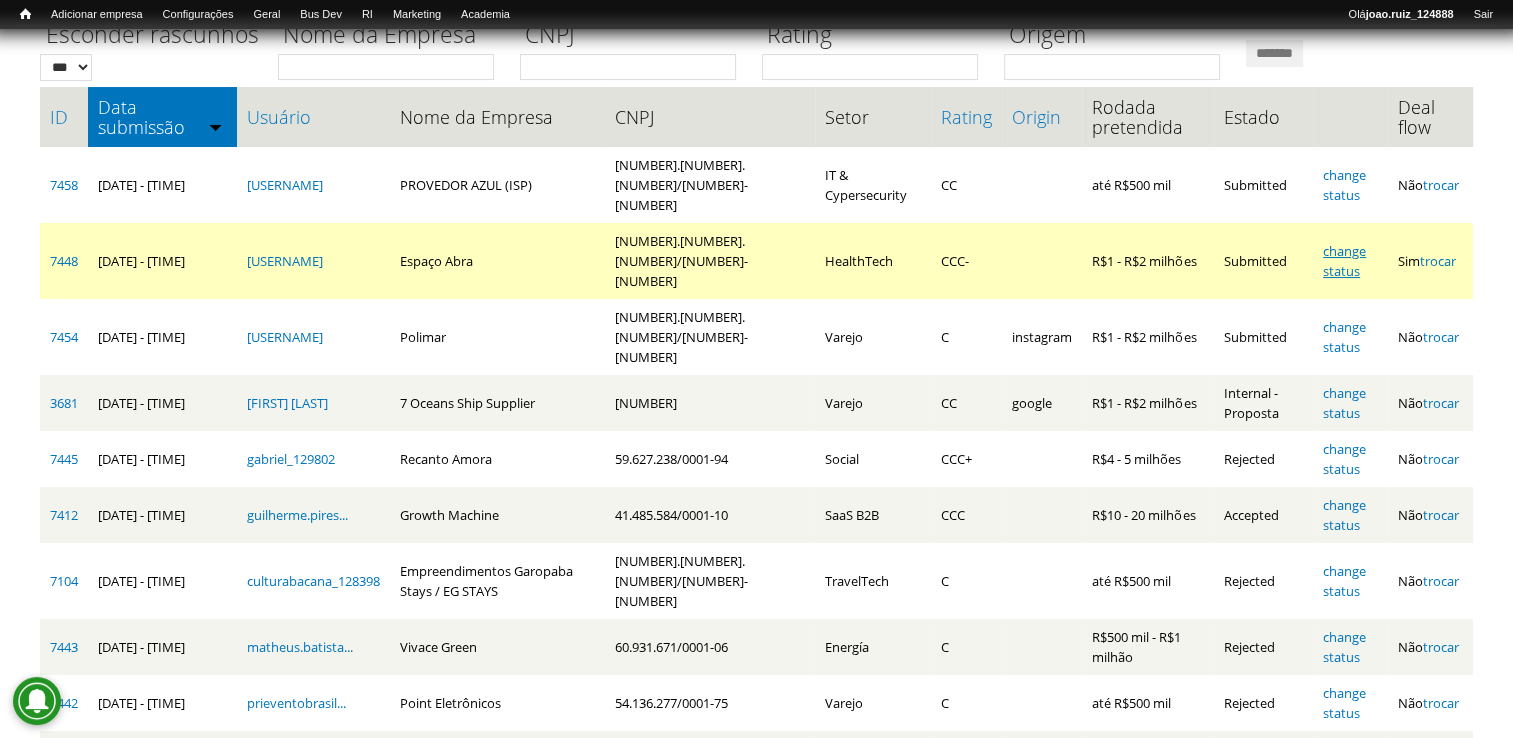 click on "change status" at bounding box center (1344, 261) 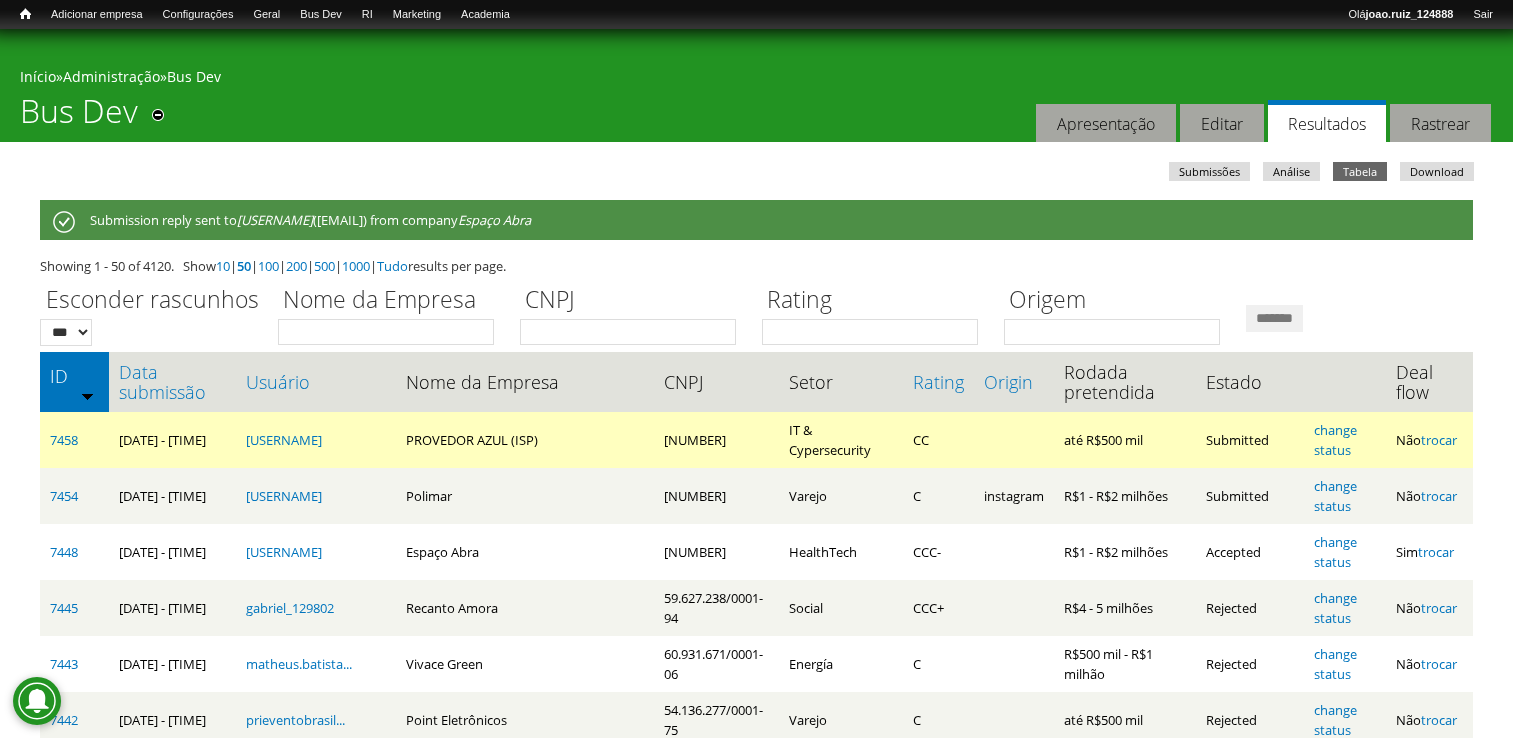 scroll, scrollTop: 0, scrollLeft: 0, axis: both 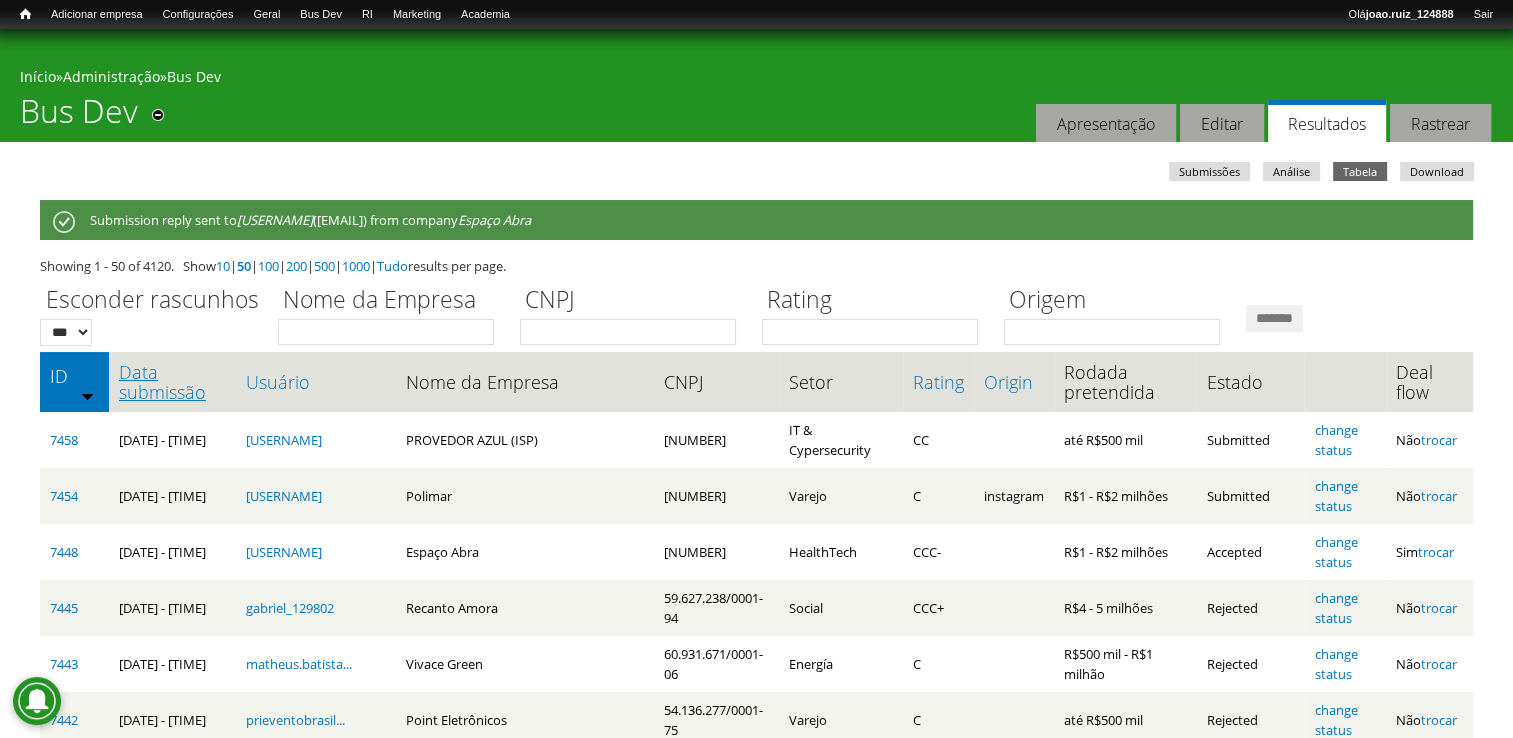 click on "Data submissão" at bounding box center (172, 382) 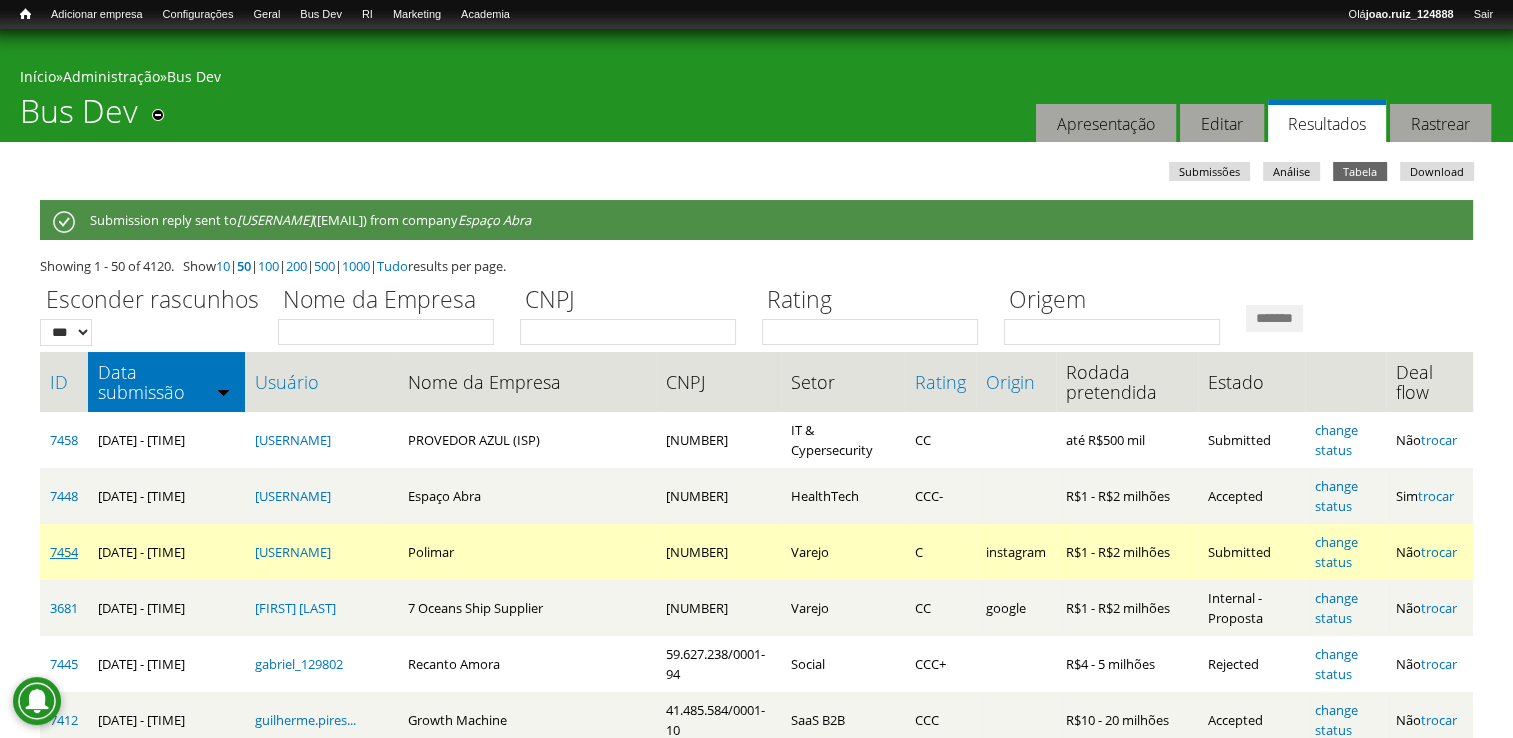 click on "7454" at bounding box center [64, 552] 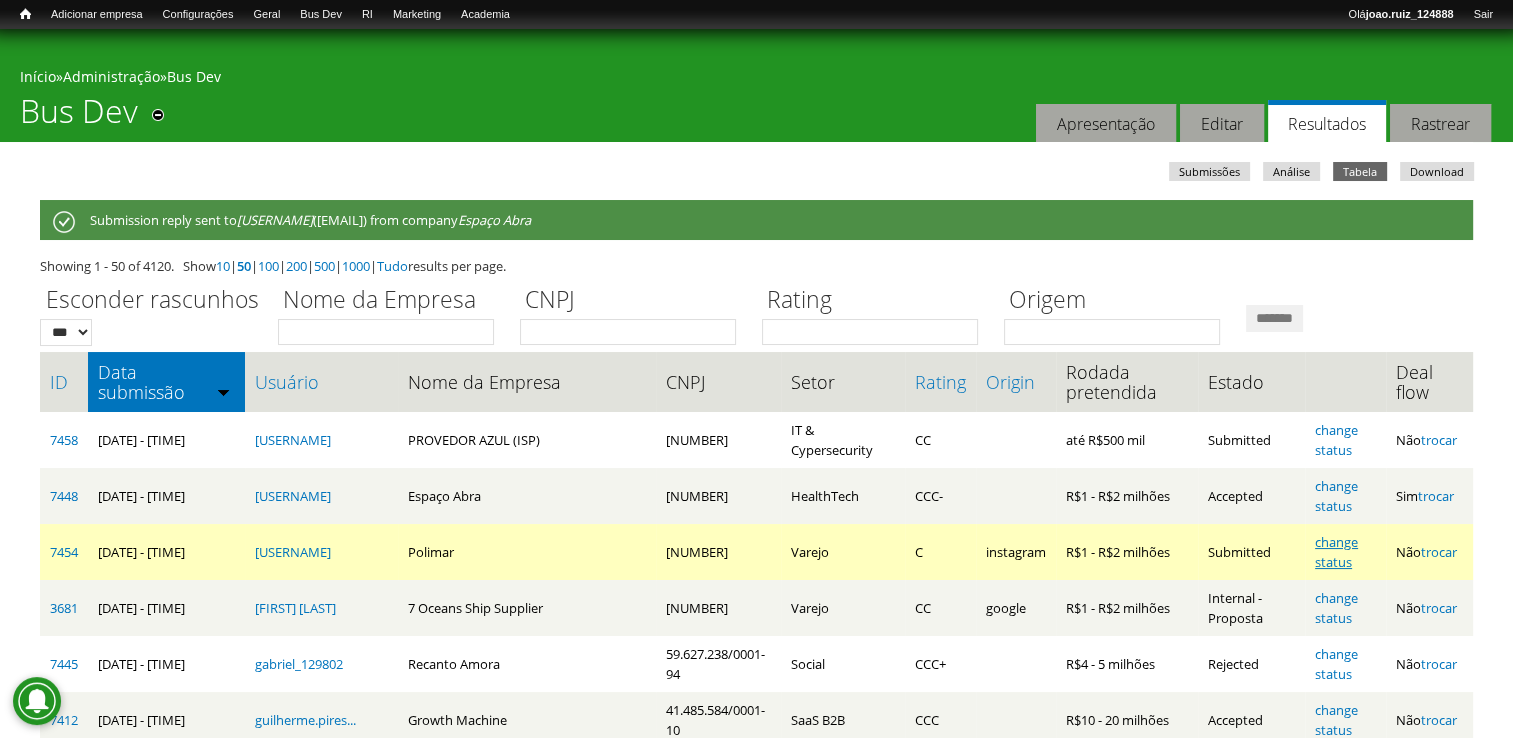 click on "change status" at bounding box center [1336, 552] 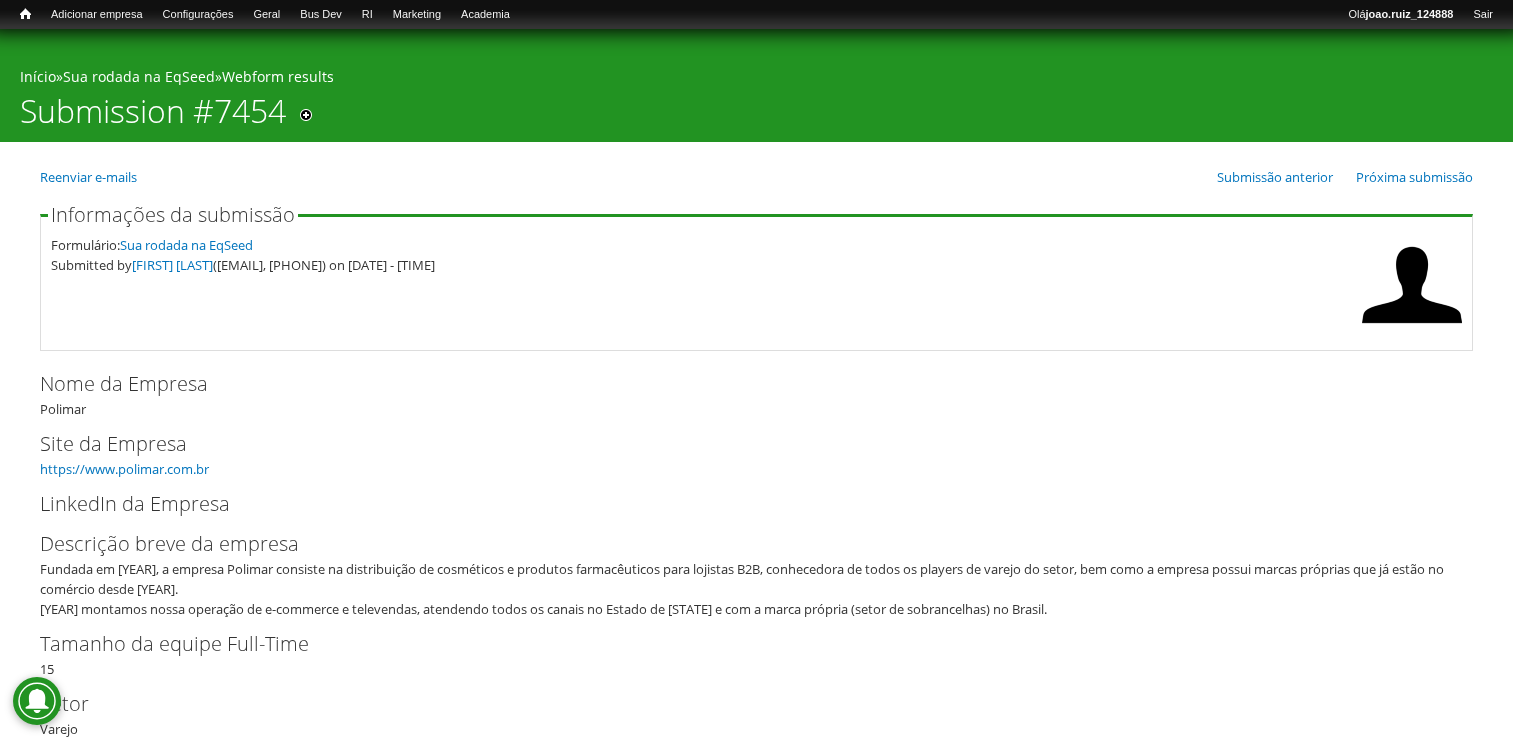 scroll, scrollTop: 0, scrollLeft: 0, axis: both 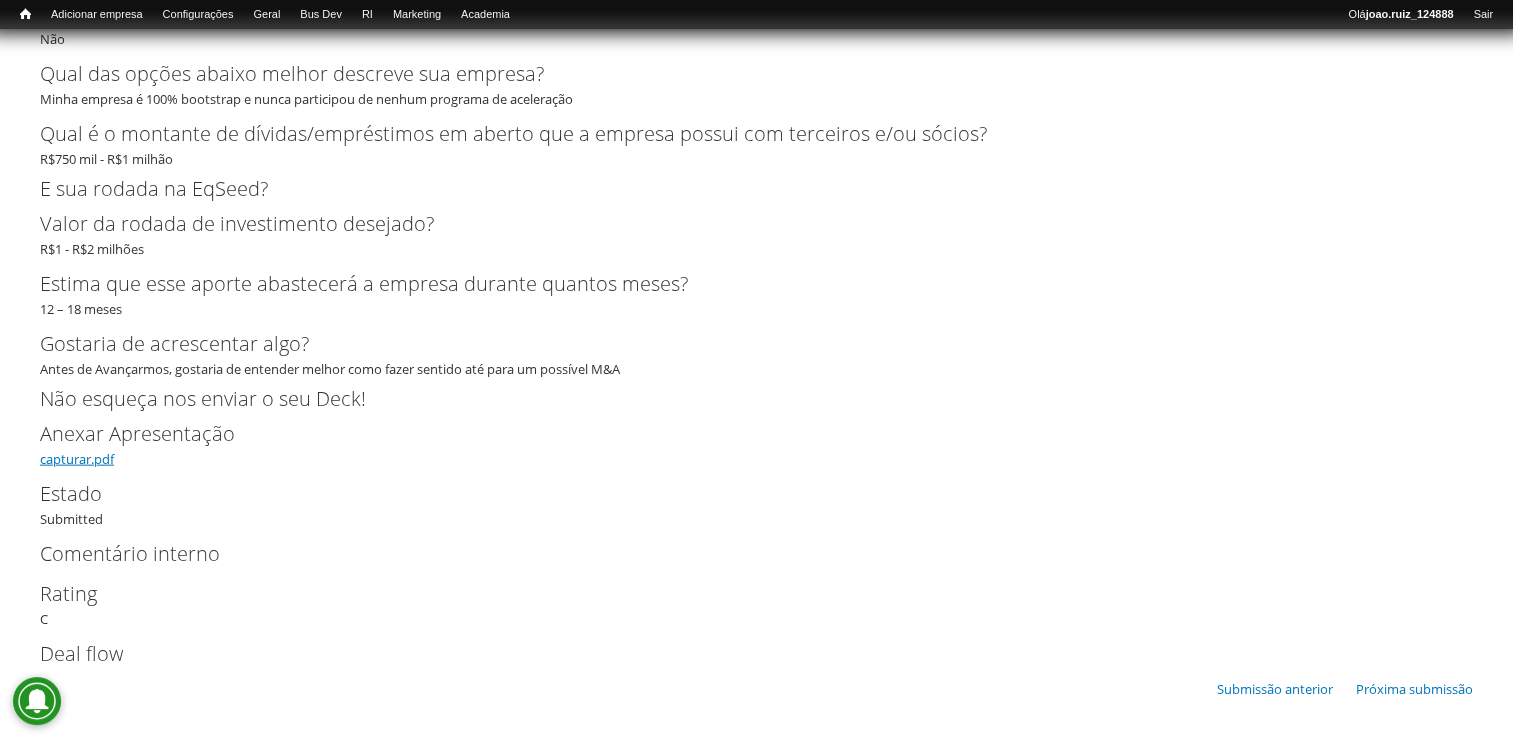 click on "capturar.pdf" at bounding box center (77, 459) 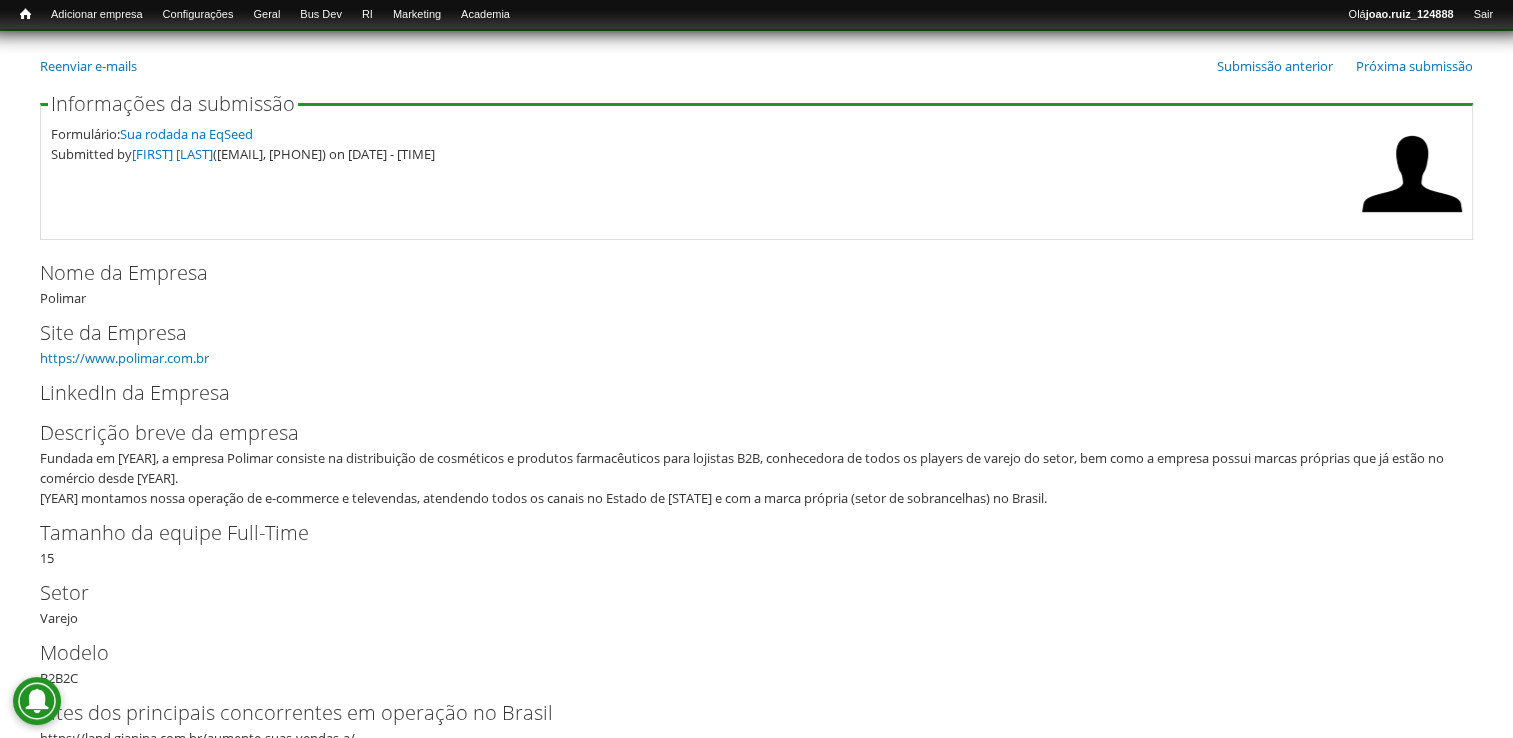 scroll, scrollTop: 94, scrollLeft: 0, axis: vertical 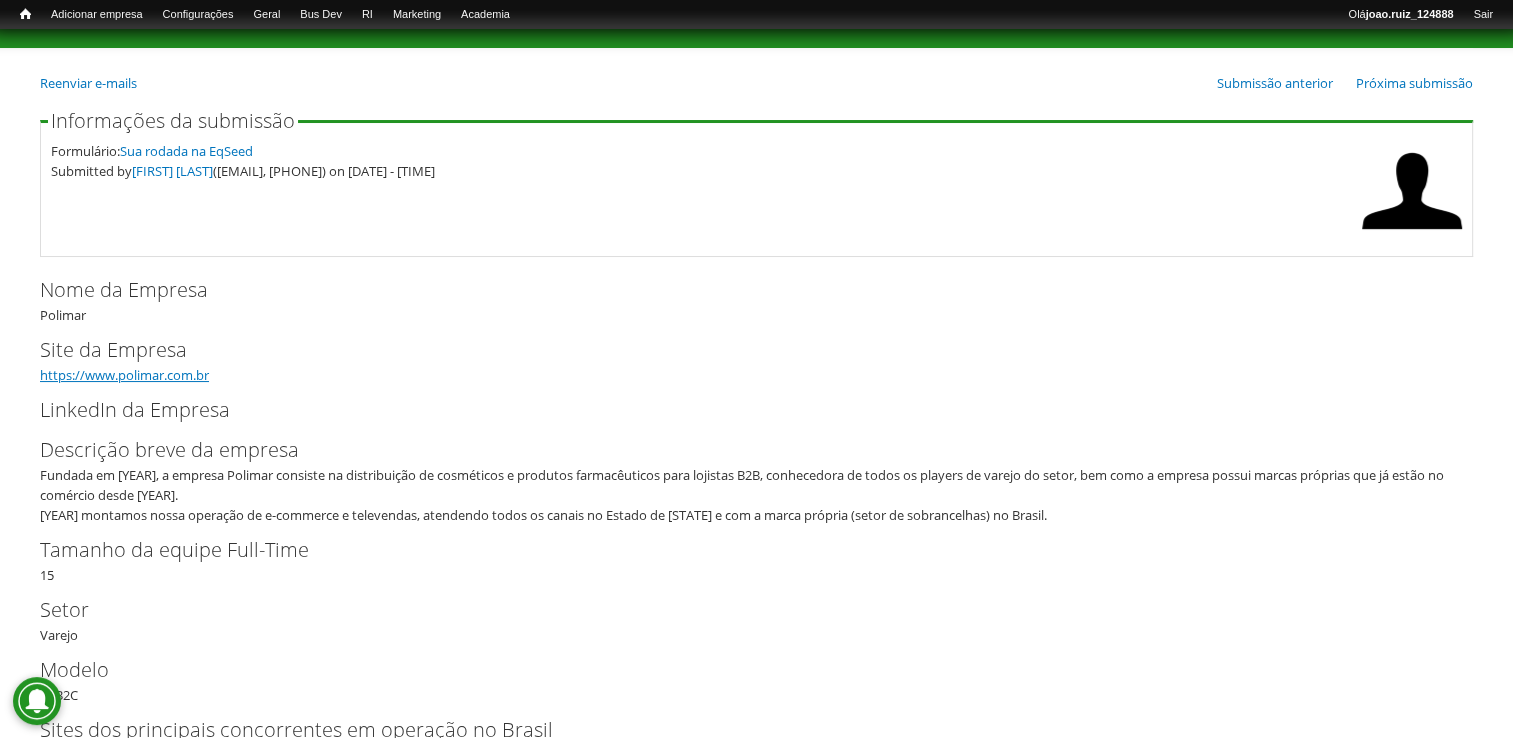 click on "https://www.polimar.com.br" at bounding box center (124, 375) 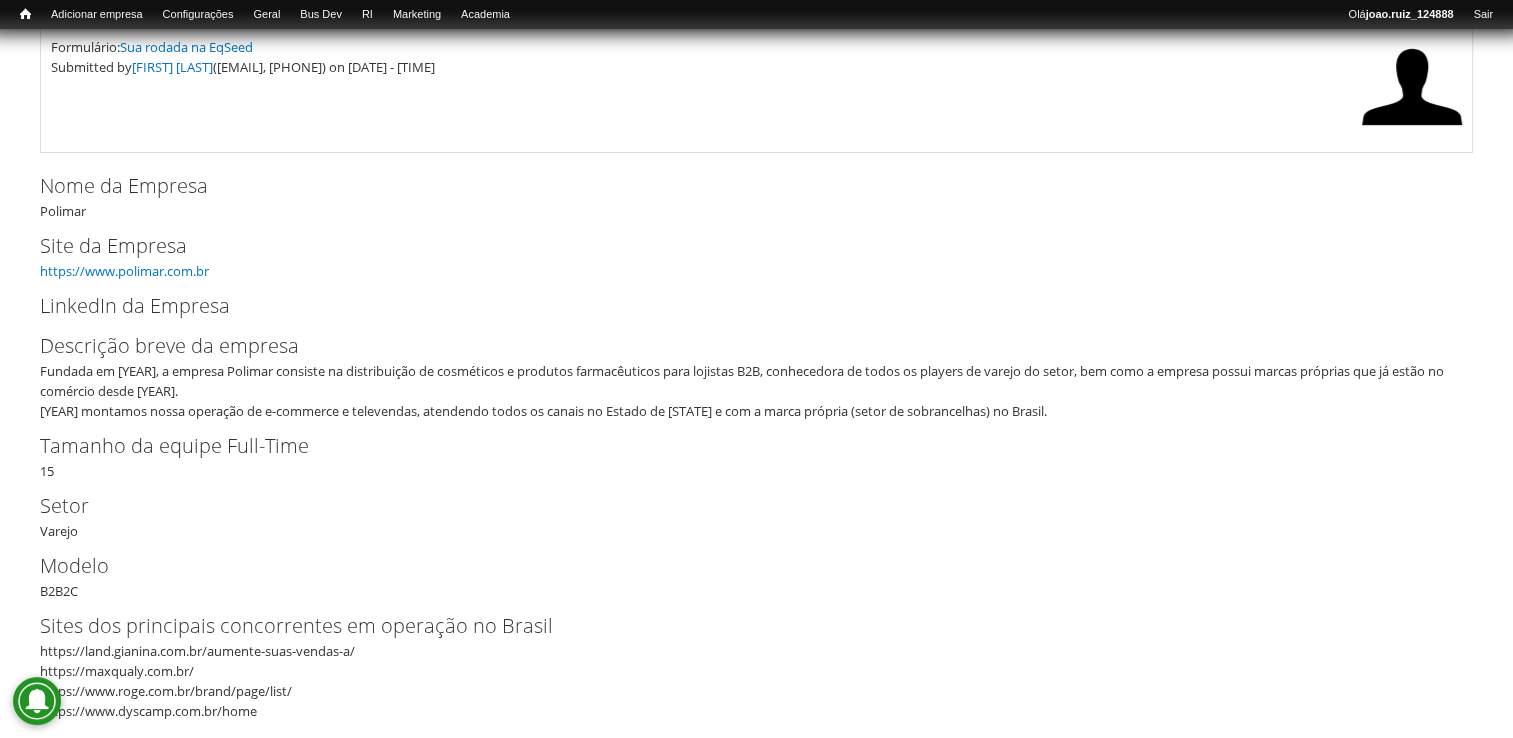 scroll, scrollTop: 200, scrollLeft: 0, axis: vertical 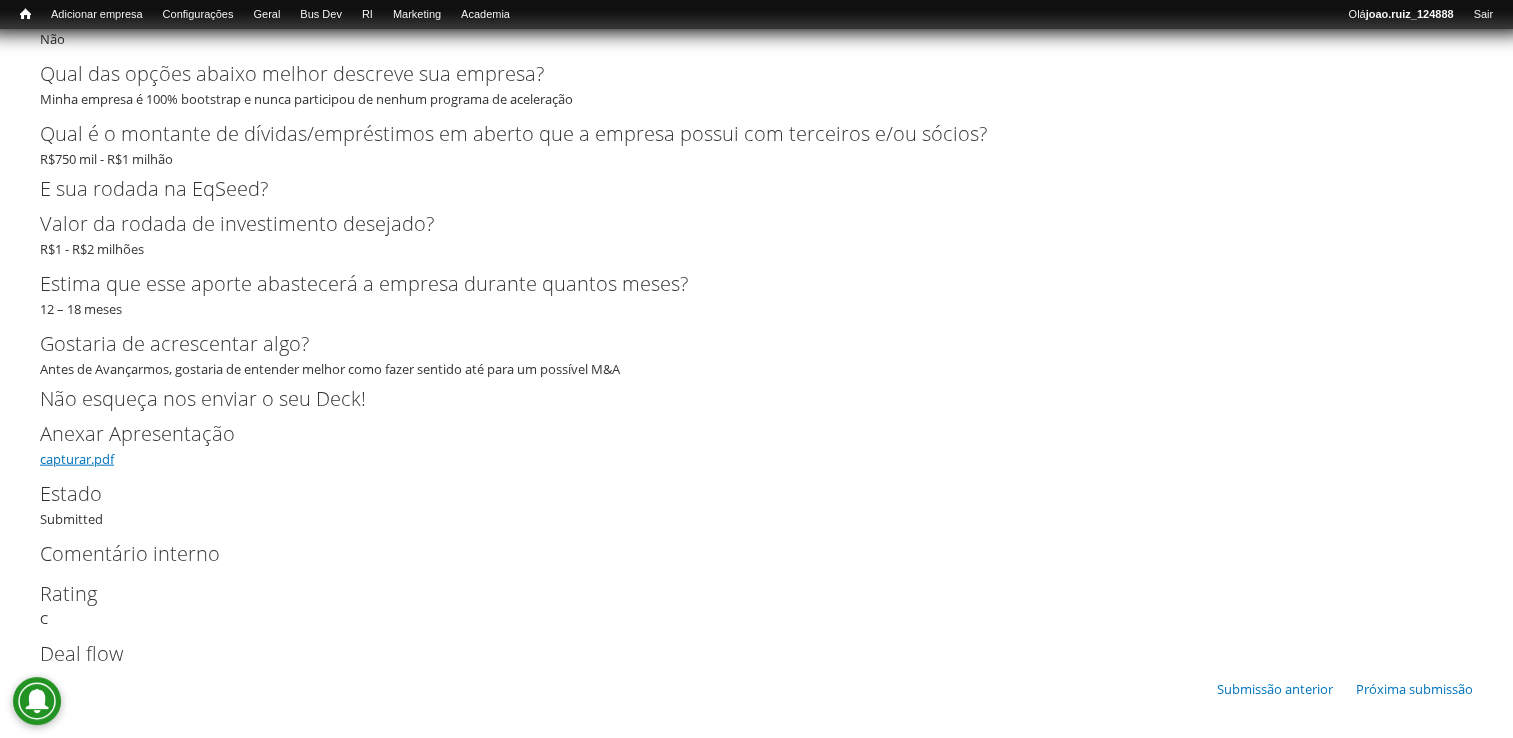 click on "capturar.pdf" at bounding box center (77, 459) 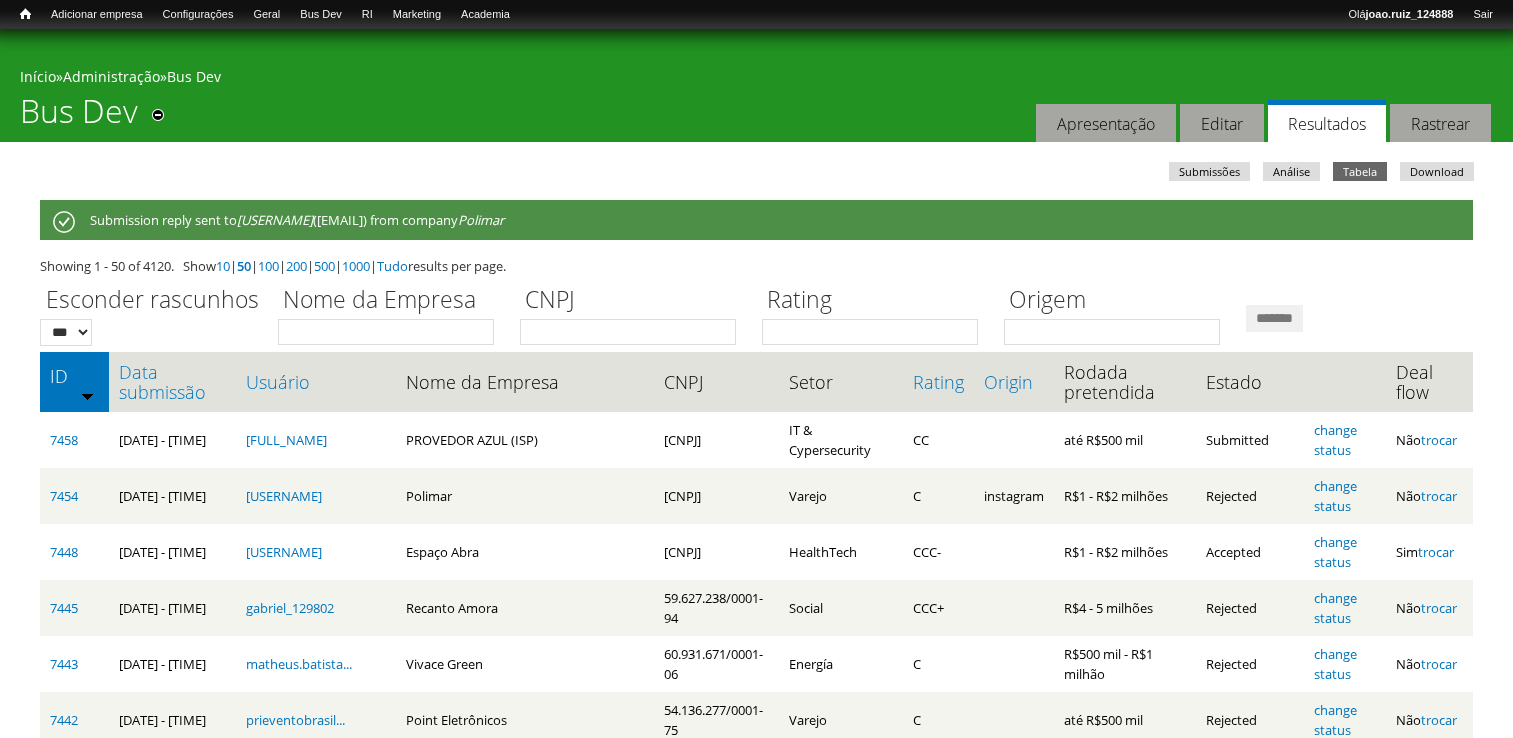 scroll, scrollTop: 0, scrollLeft: 0, axis: both 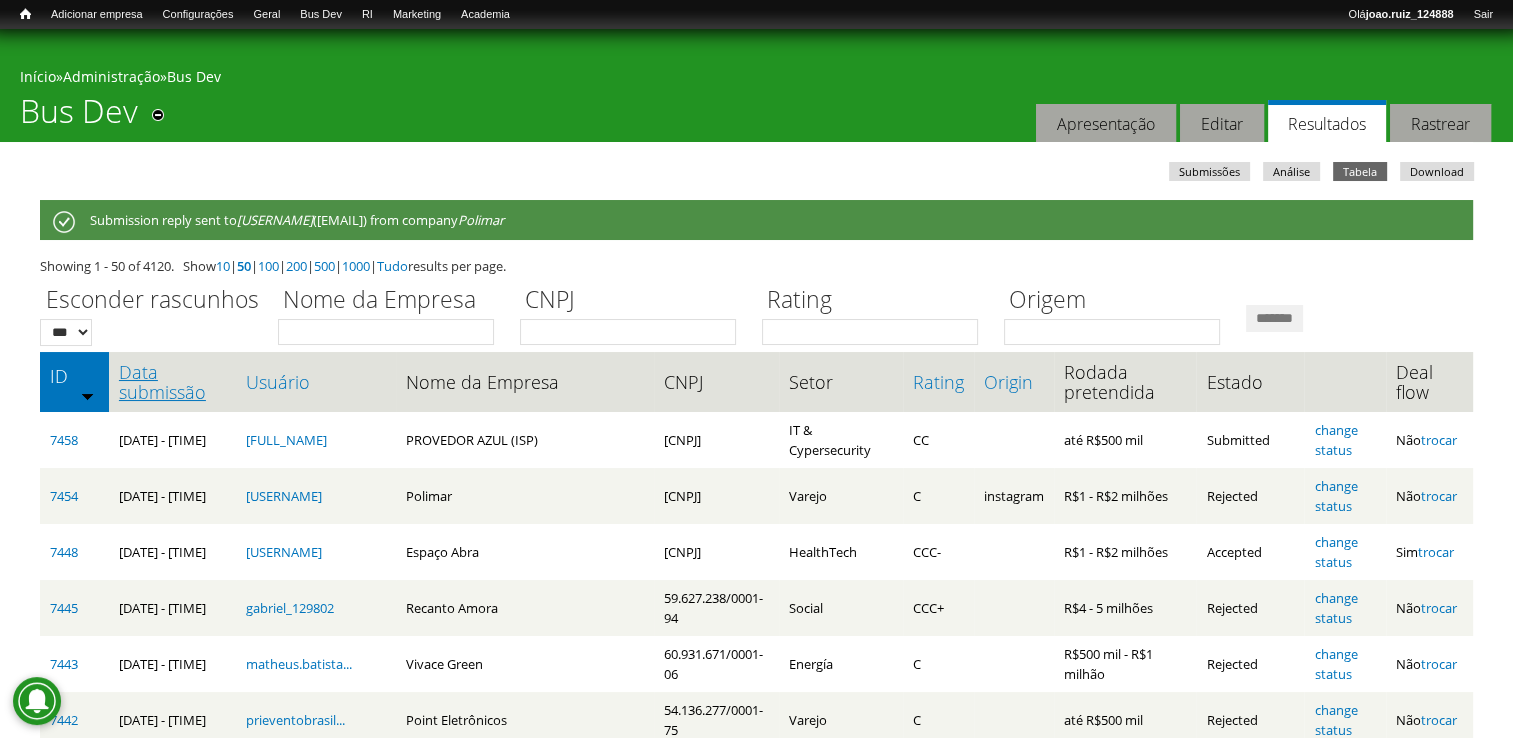 click on "Data submissão" at bounding box center [172, 382] 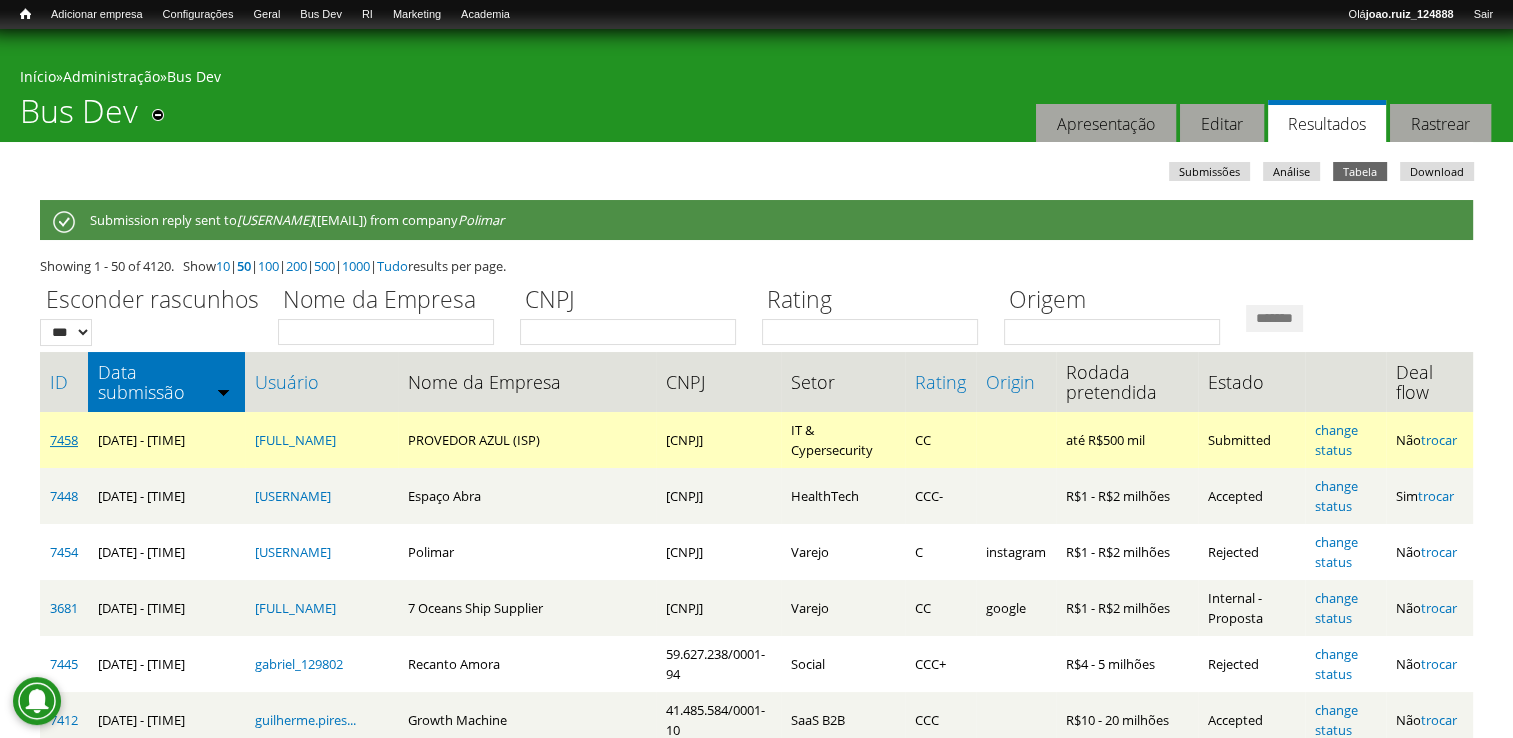 click on "7458" at bounding box center (64, 440) 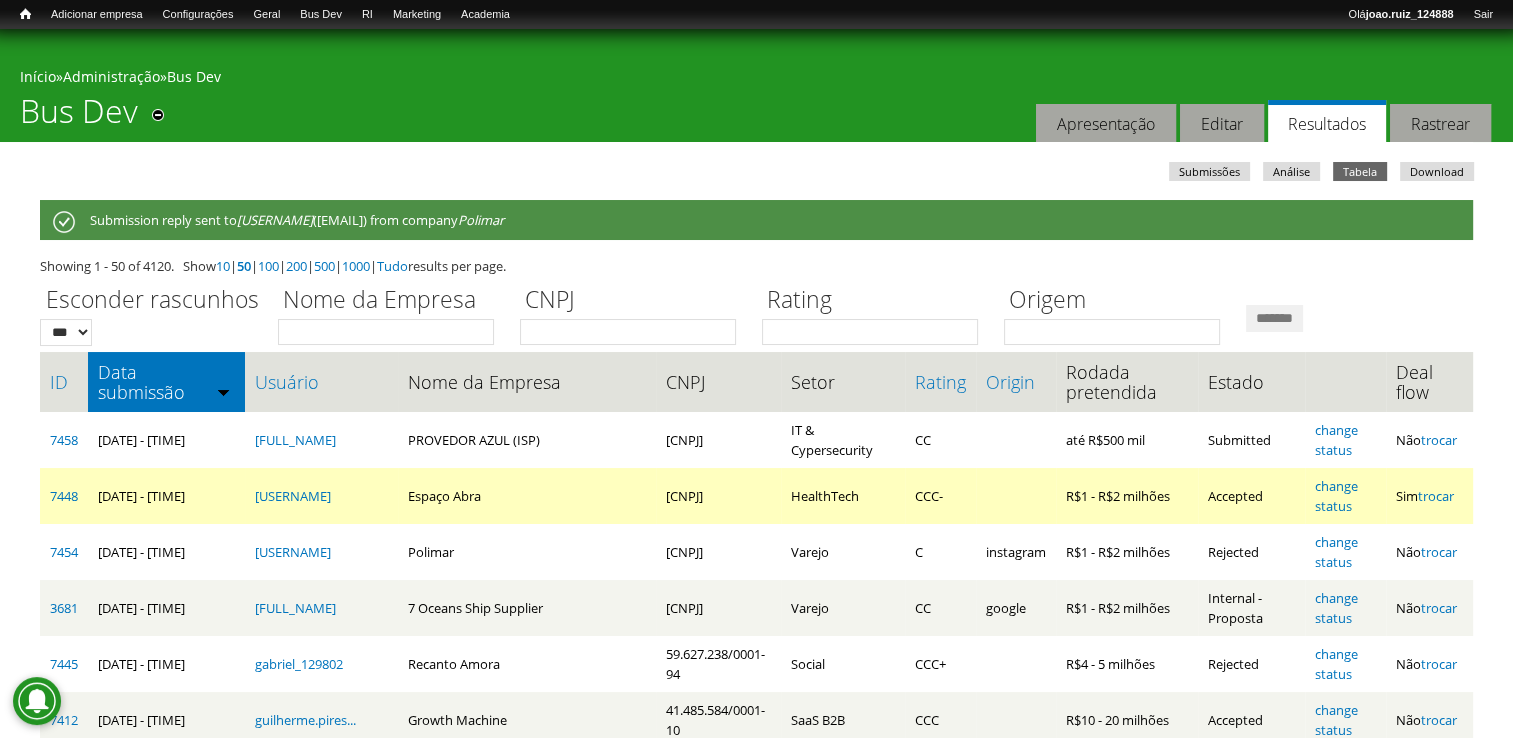 scroll, scrollTop: 100, scrollLeft: 0, axis: vertical 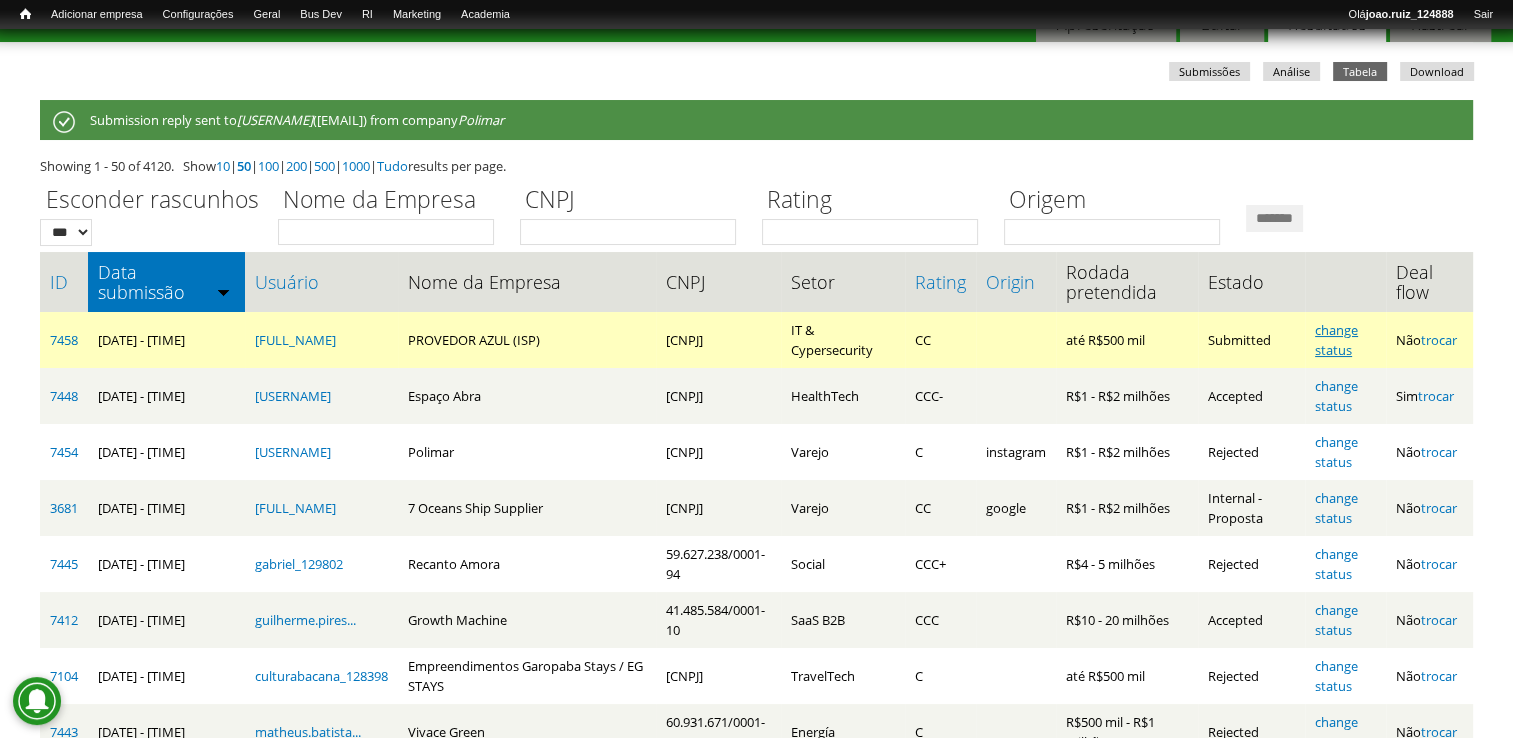 click on "change status" at bounding box center [1336, 340] 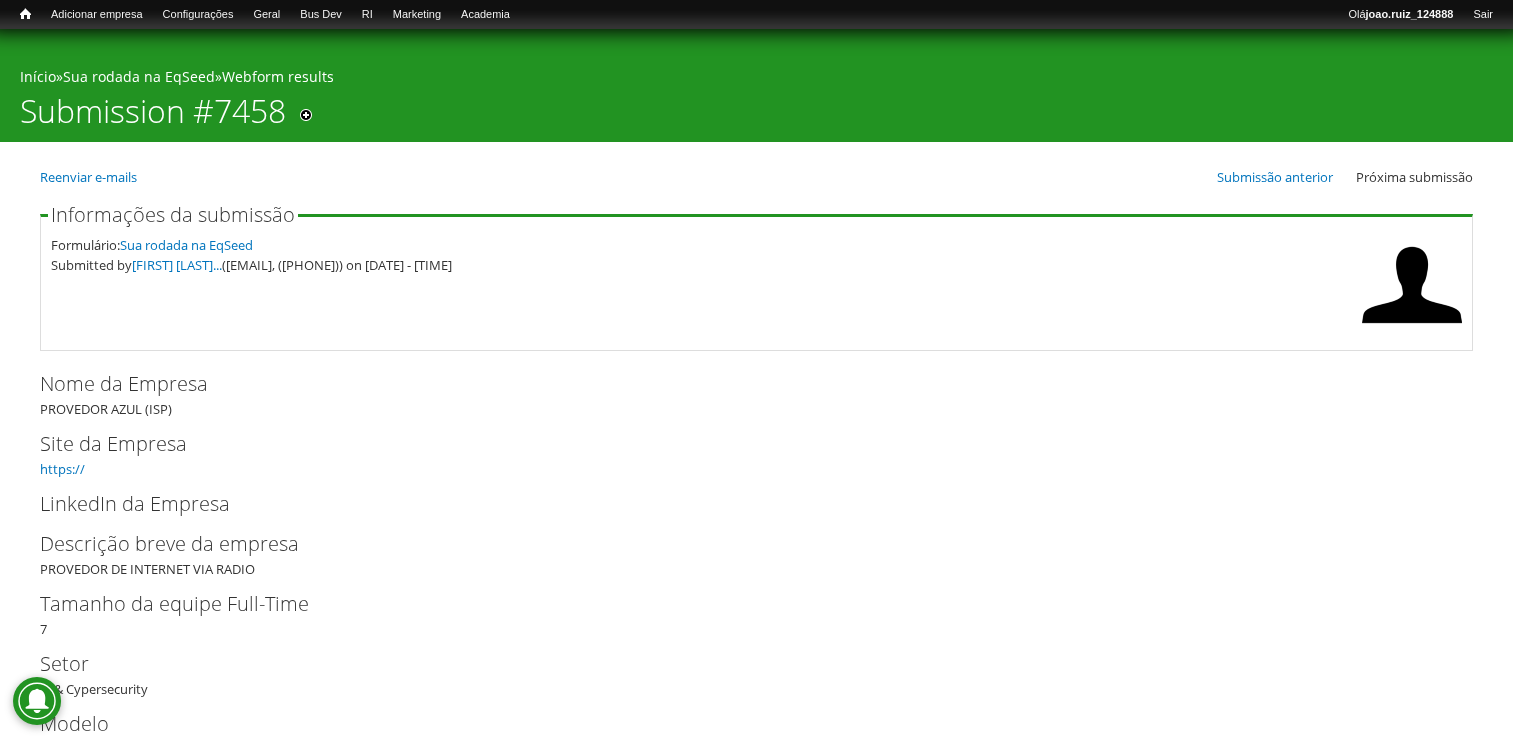 scroll, scrollTop: 0, scrollLeft: 0, axis: both 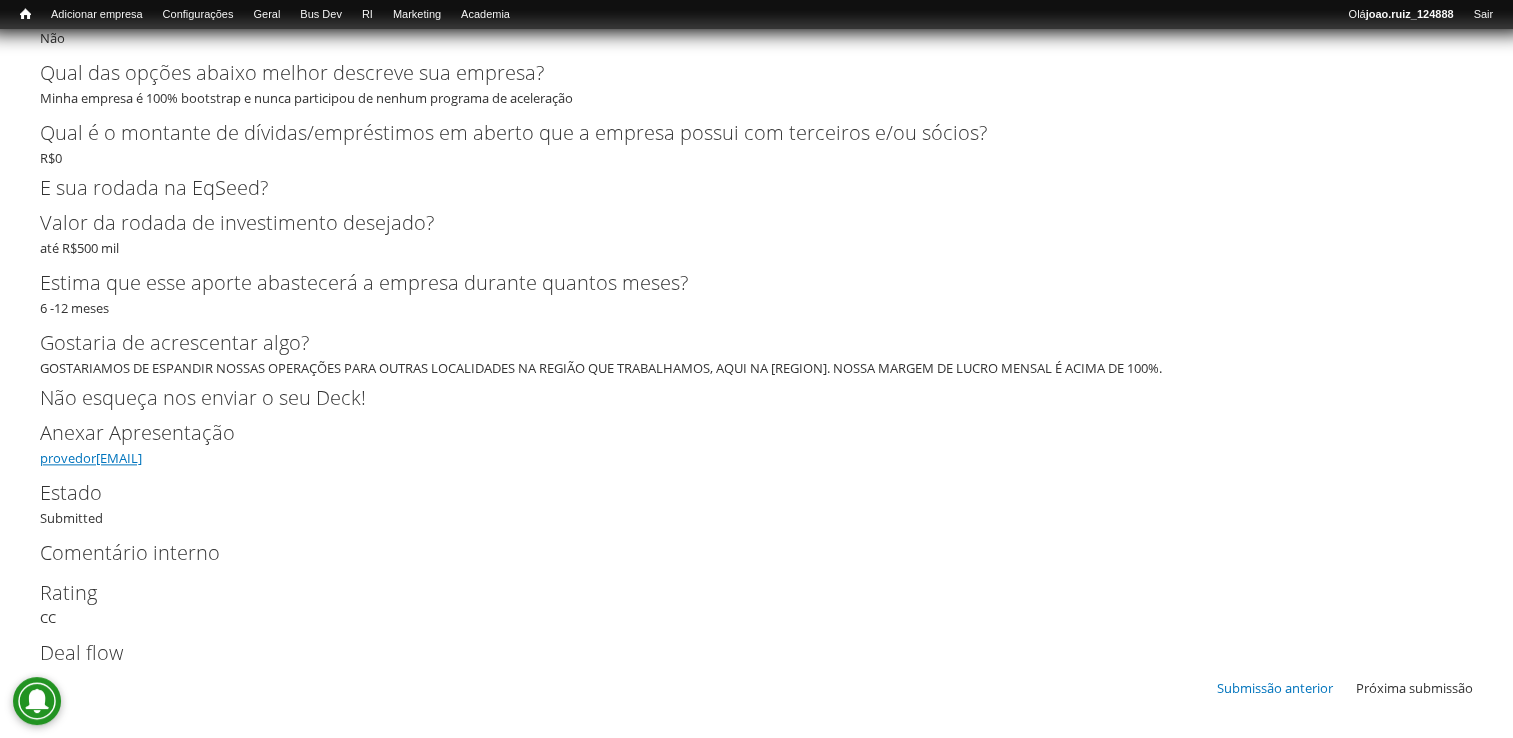 click on "provedor[EMAIL]" at bounding box center (91, 458) 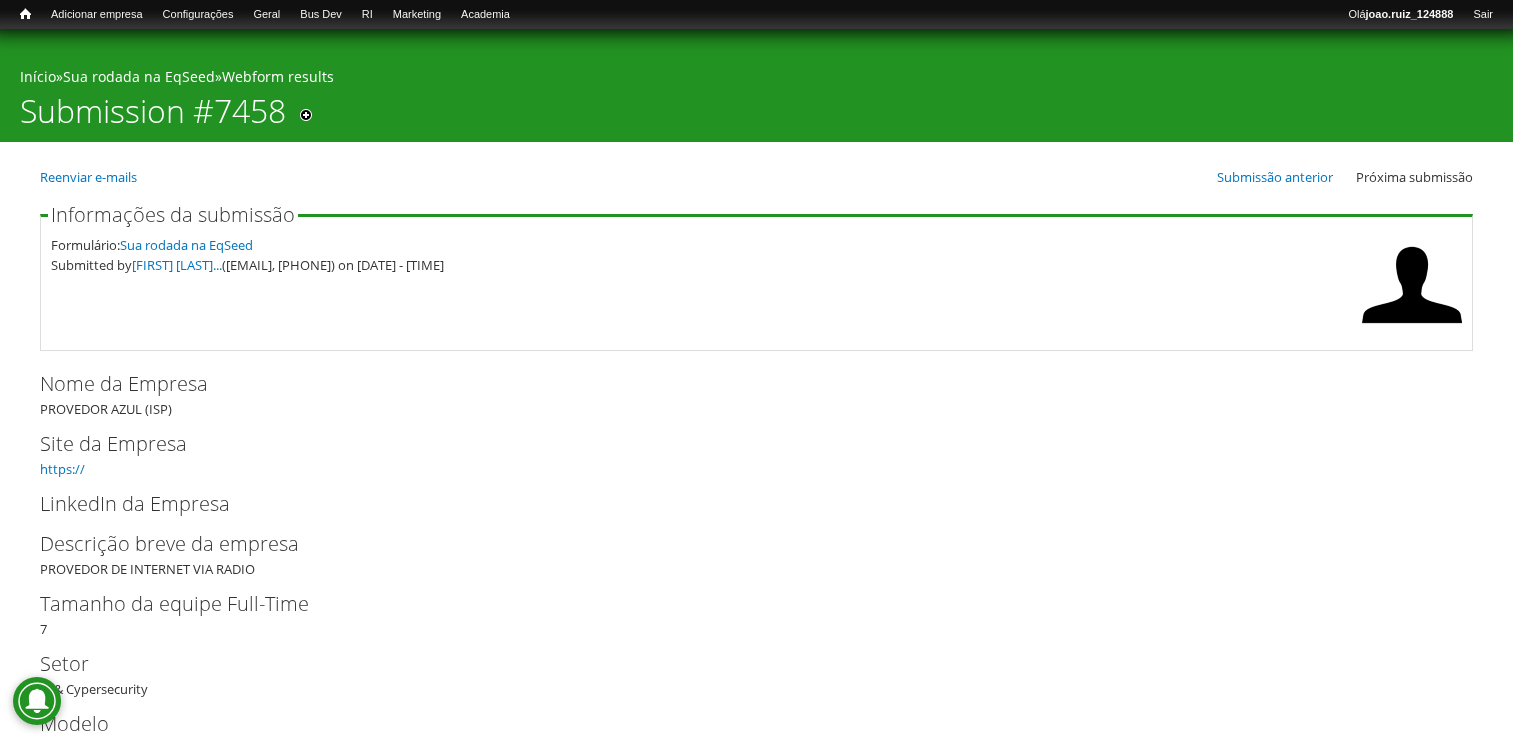 scroll, scrollTop: 0, scrollLeft: 0, axis: both 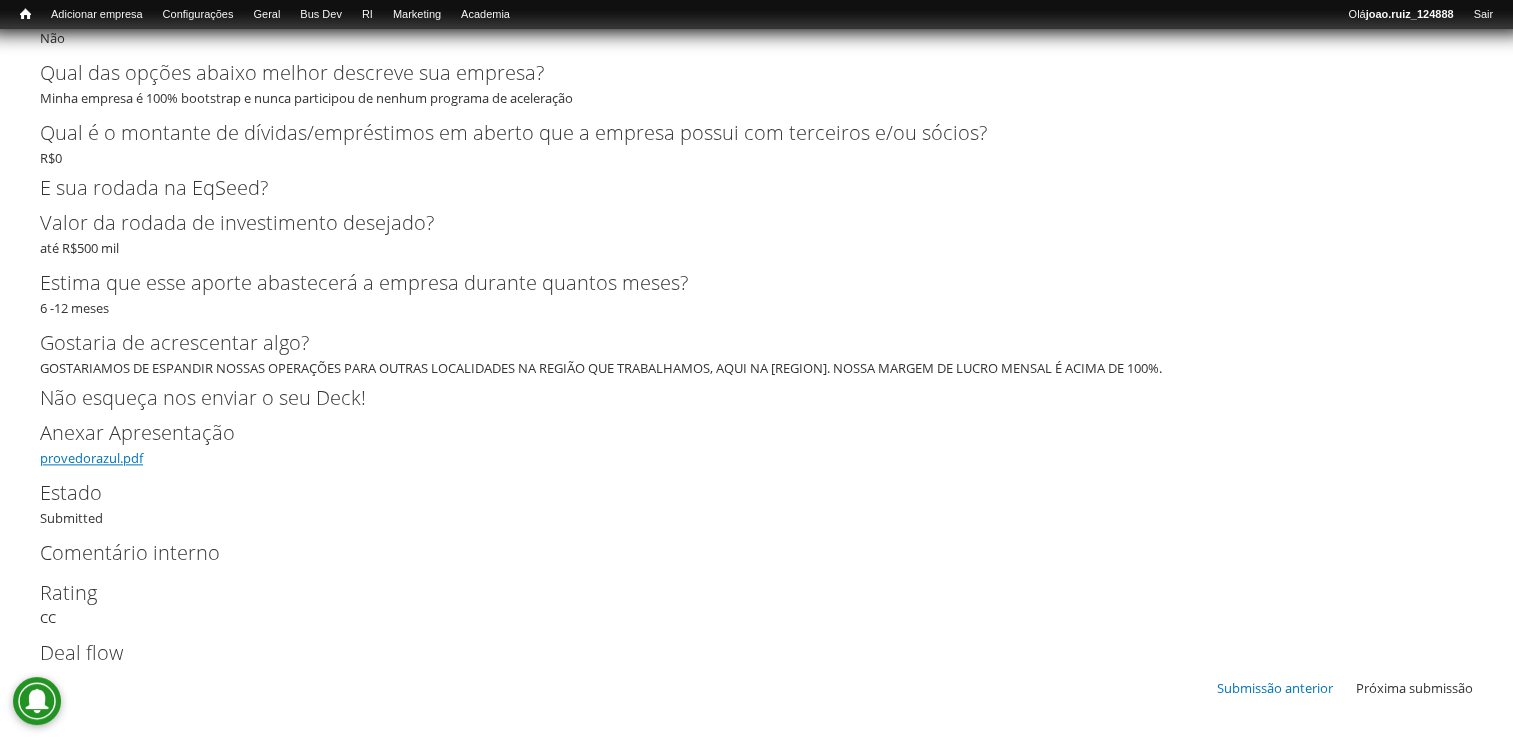 click on "provedorazul.pdf" at bounding box center (91, 458) 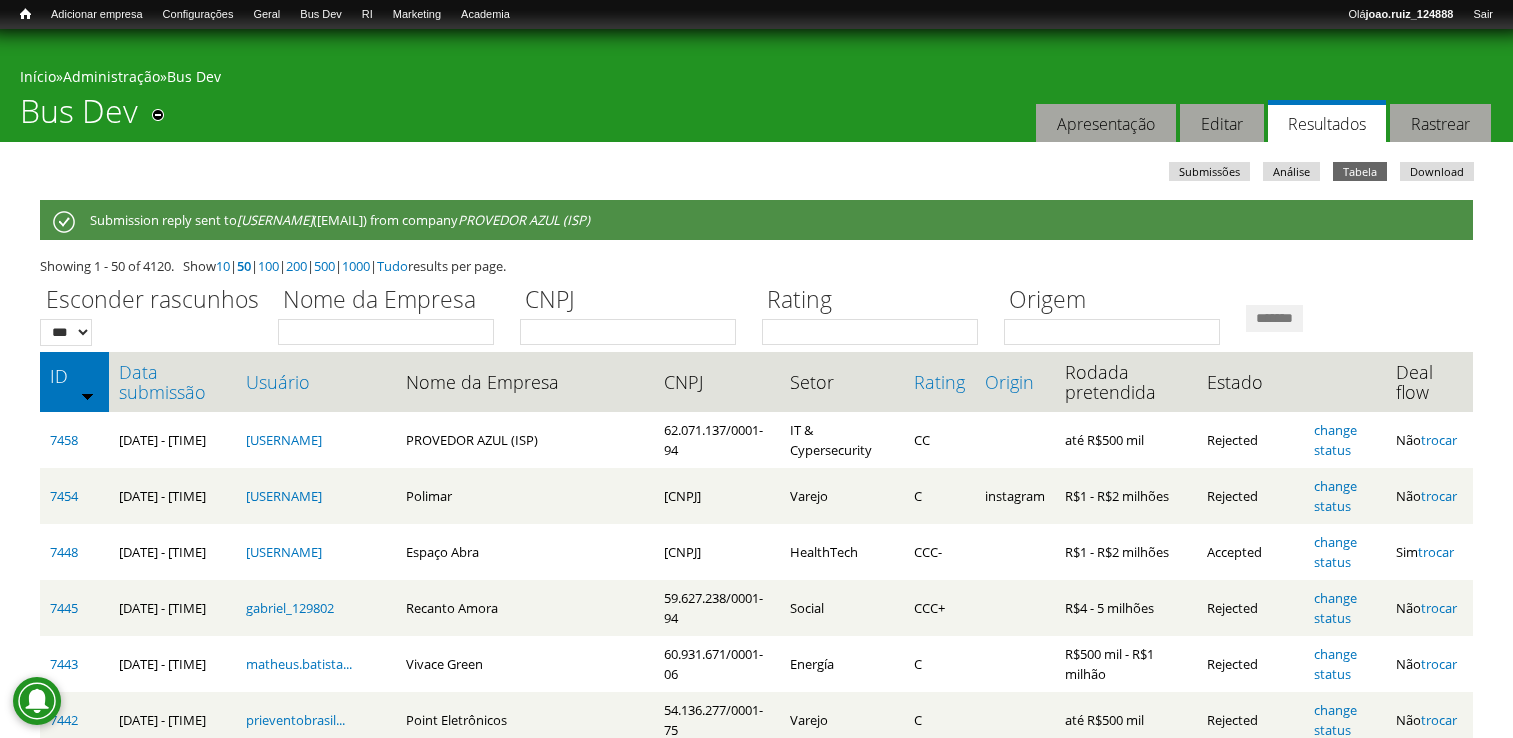 scroll, scrollTop: 0, scrollLeft: 0, axis: both 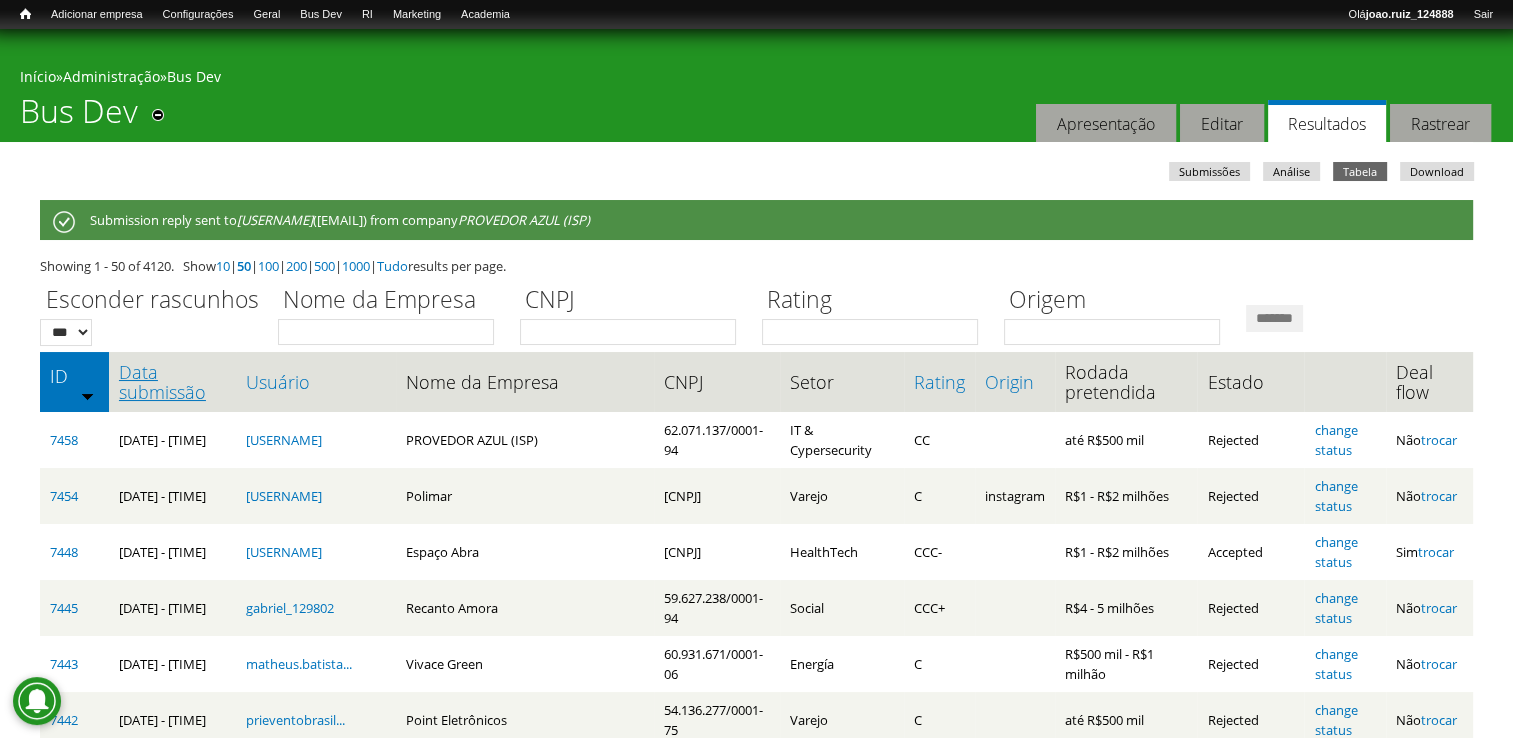 click on "Data submissão" at bounding box center [172, 382] 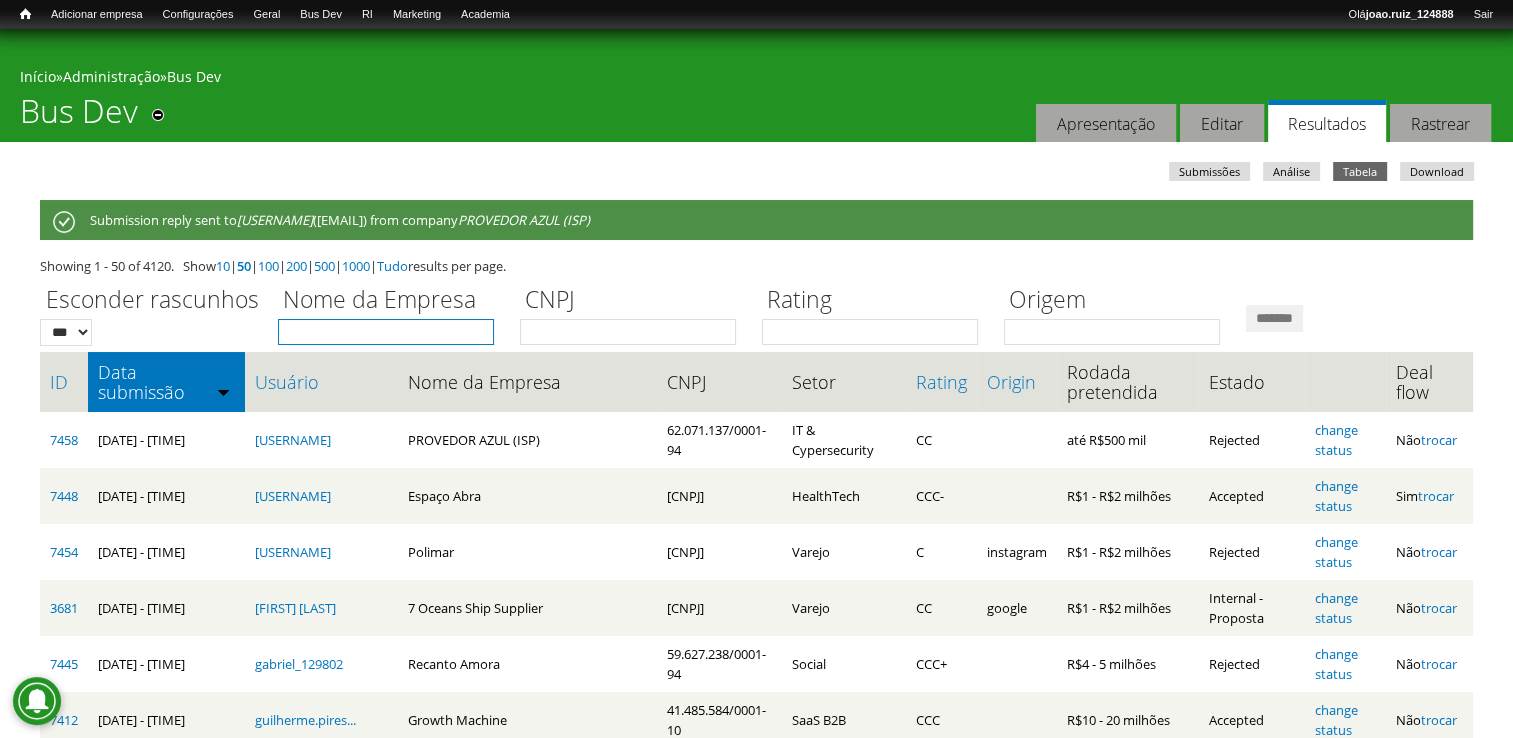 click on "Nome da Empresa" at bounding box center [386, 332] 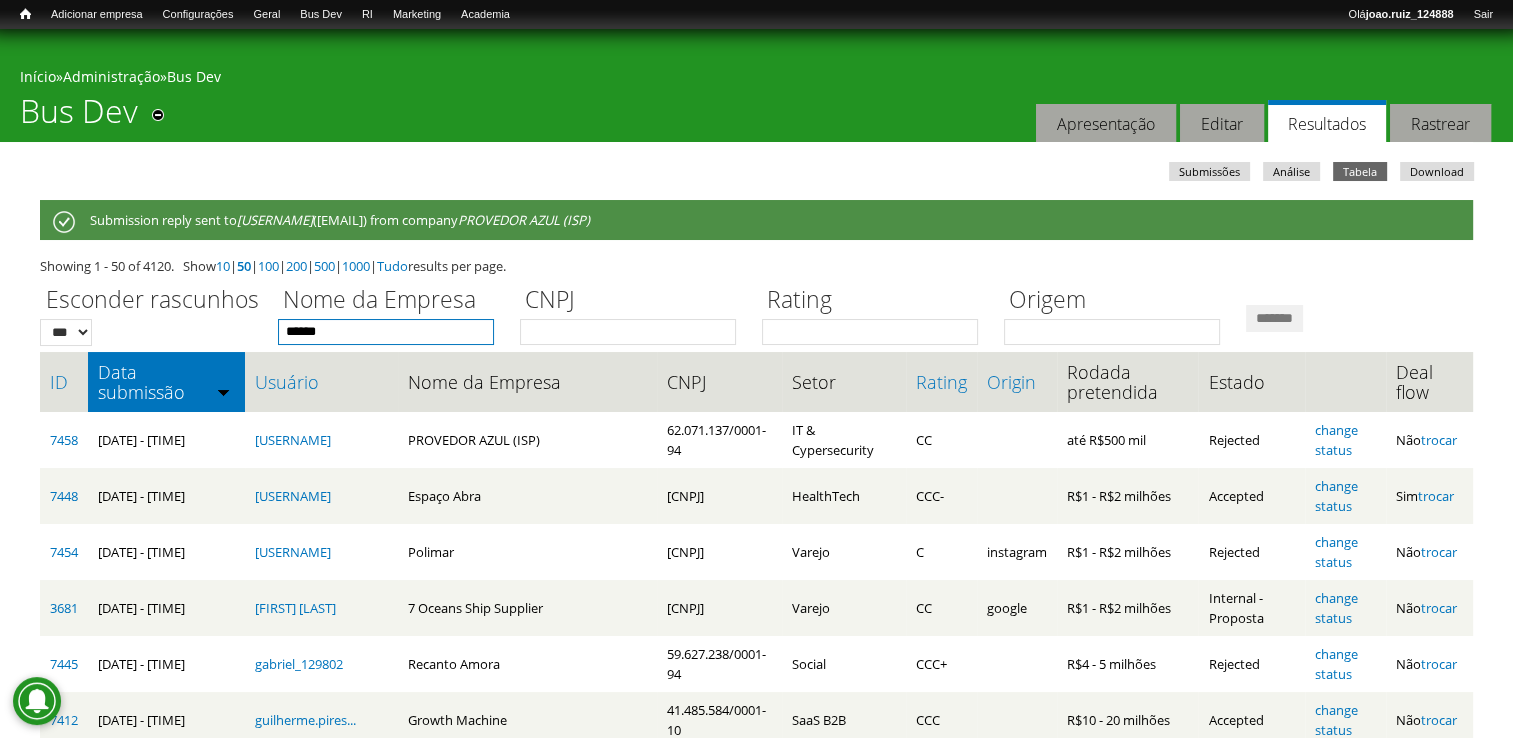 type on "******" 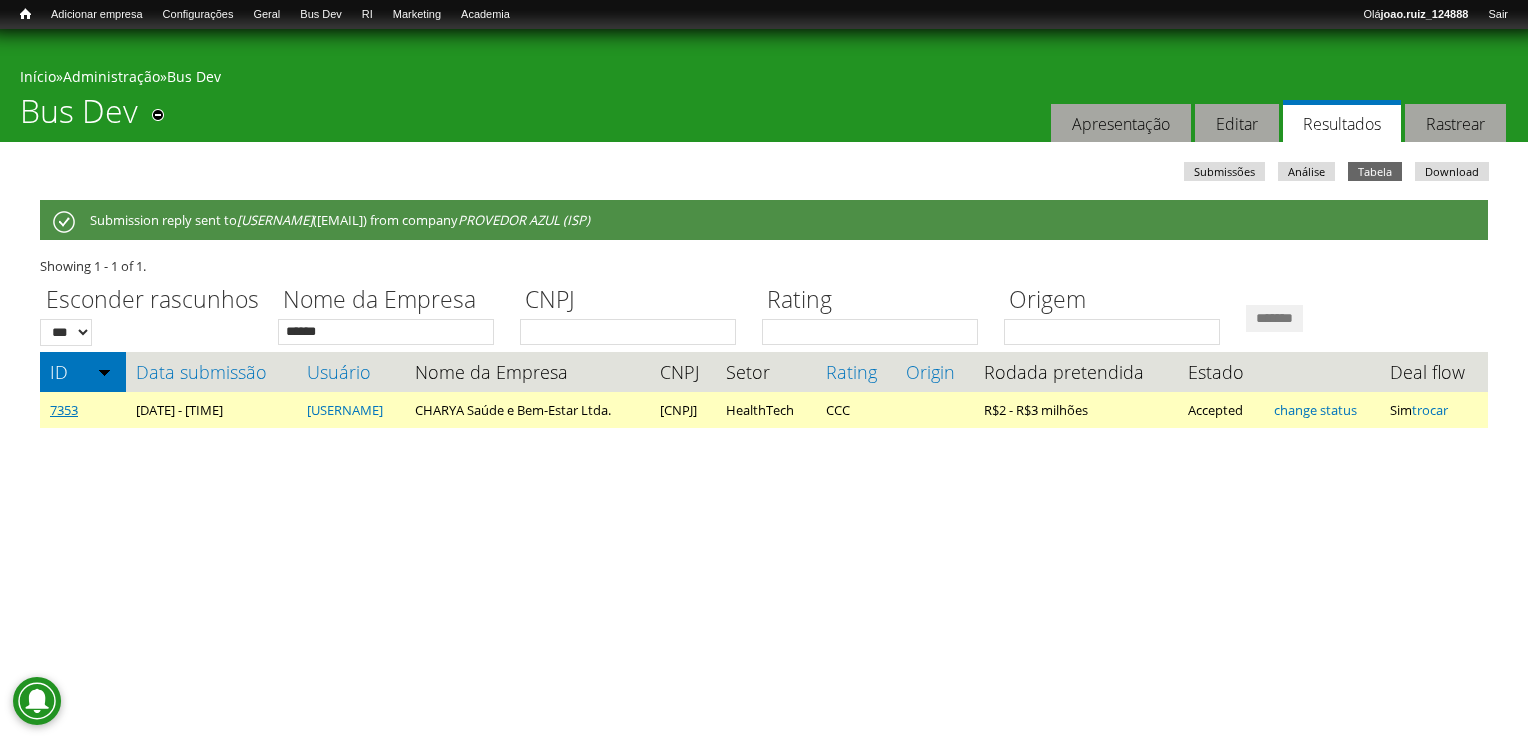 click on "7353" at bounding box center (64, 410) 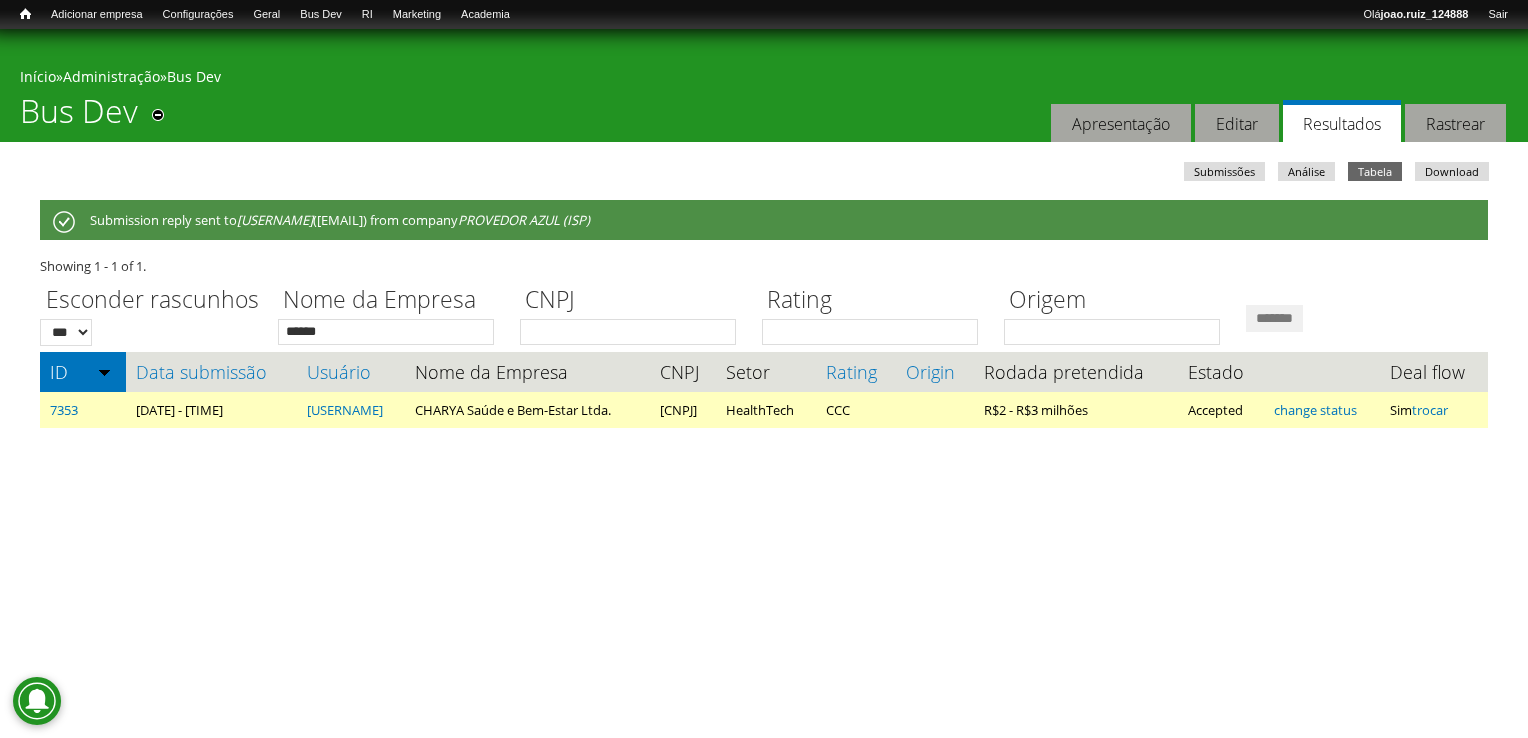 click on "7353" at bounding box center (83, 410) 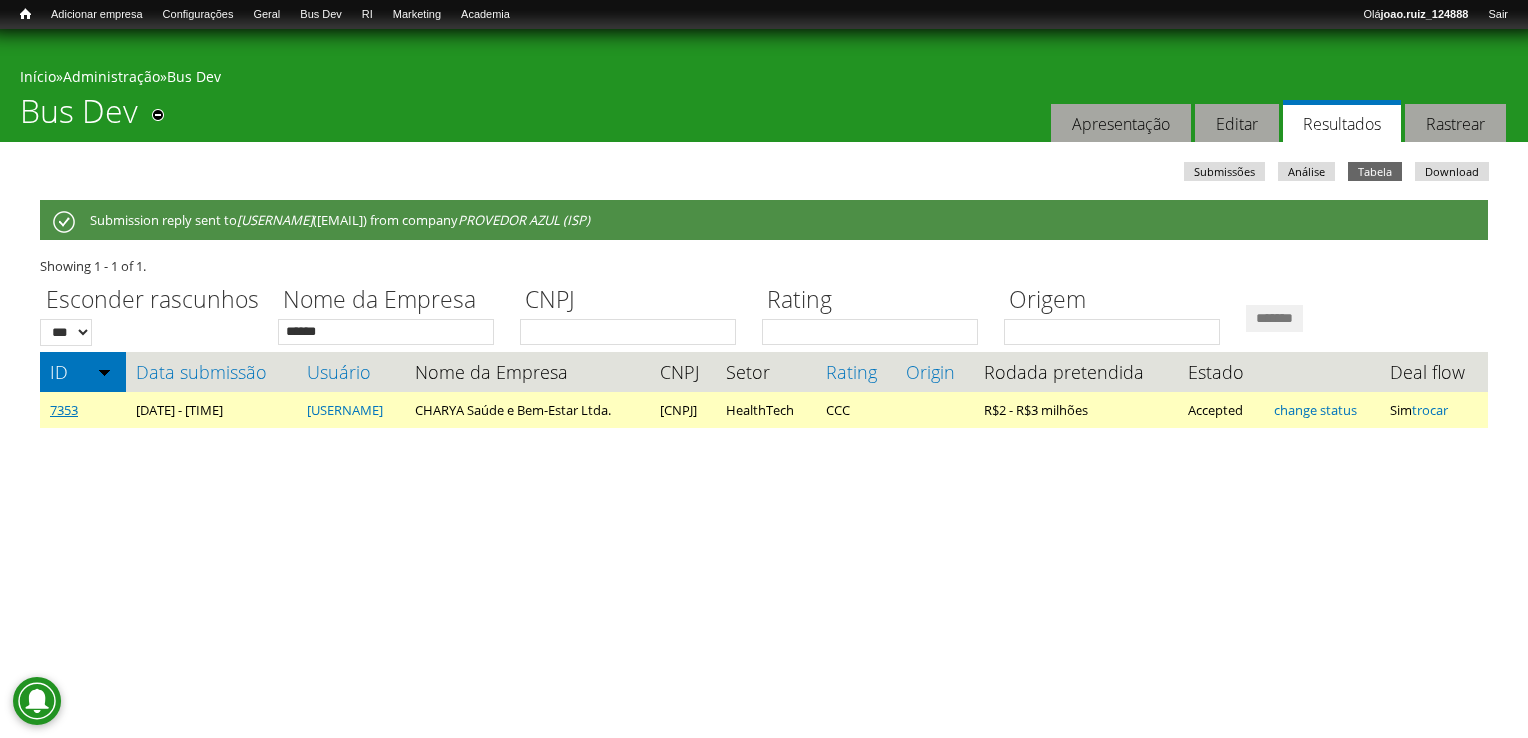 click on "7353" at bounding box center (64, 410) 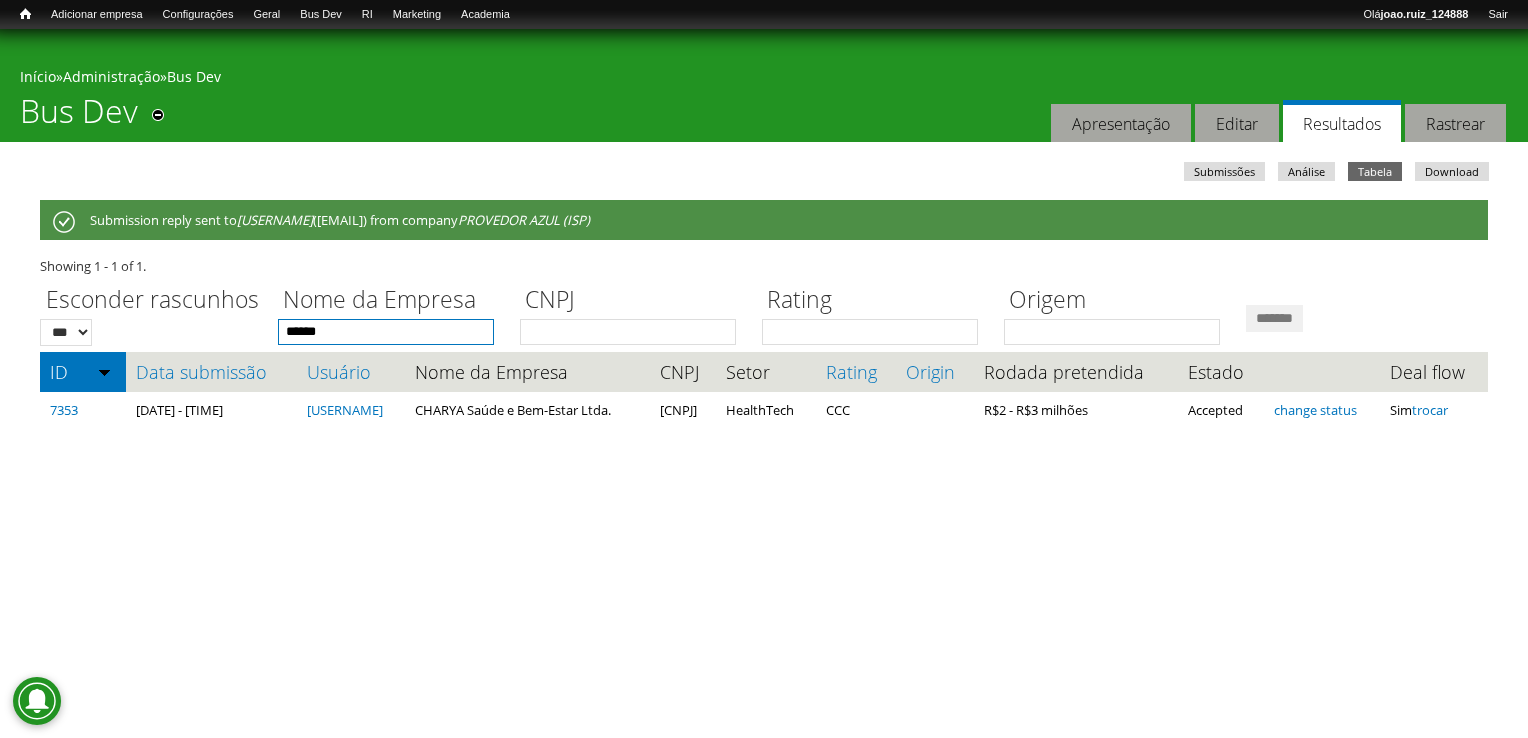 drag, startPoint x: 349, startPoint y: 338, endPoint x: 280, endPoint y: 355, distance: 71.063354 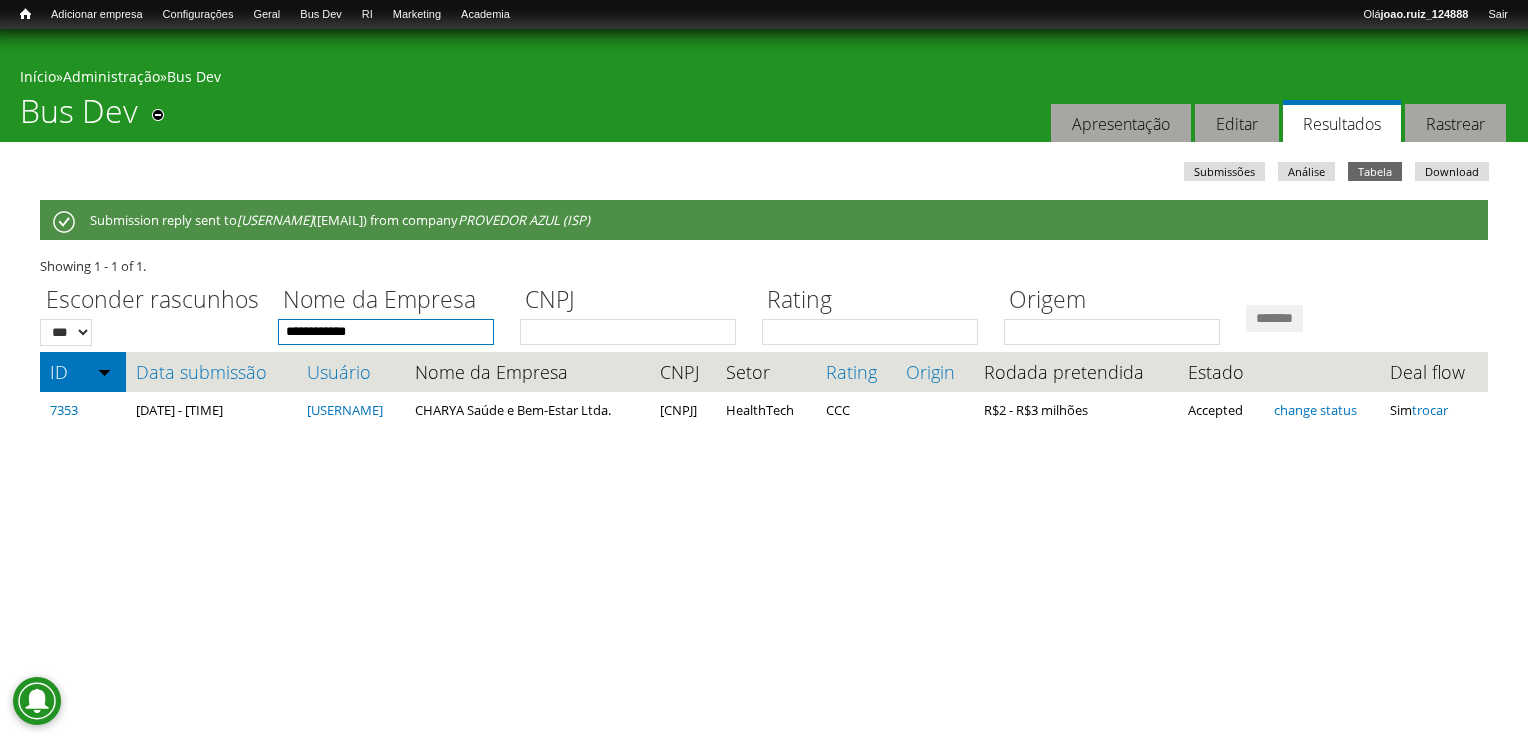 type on "**********" 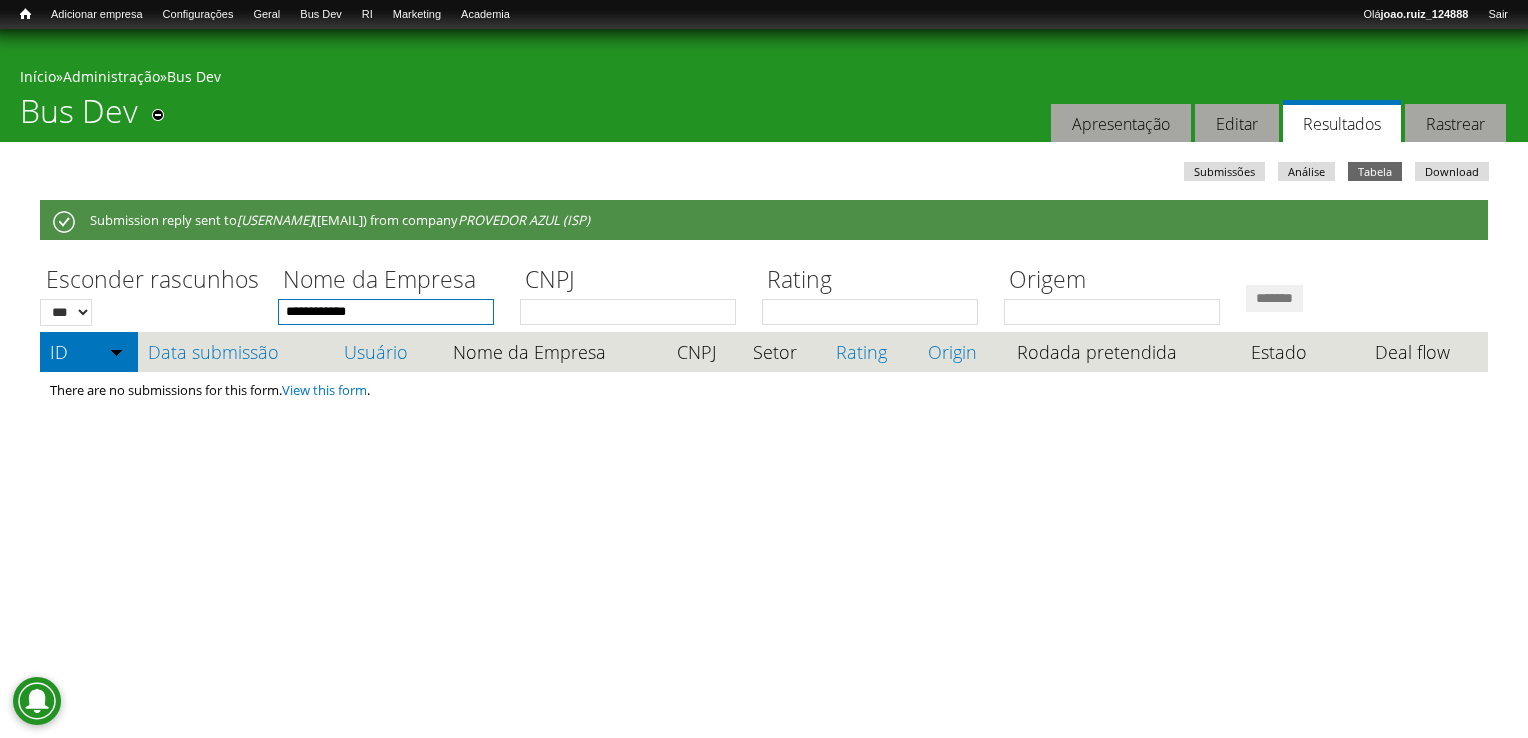 drag, startPoint x: 368, startPoint y: 308, endPoint x: 311, endPoint y: 321, distance: 58.463665 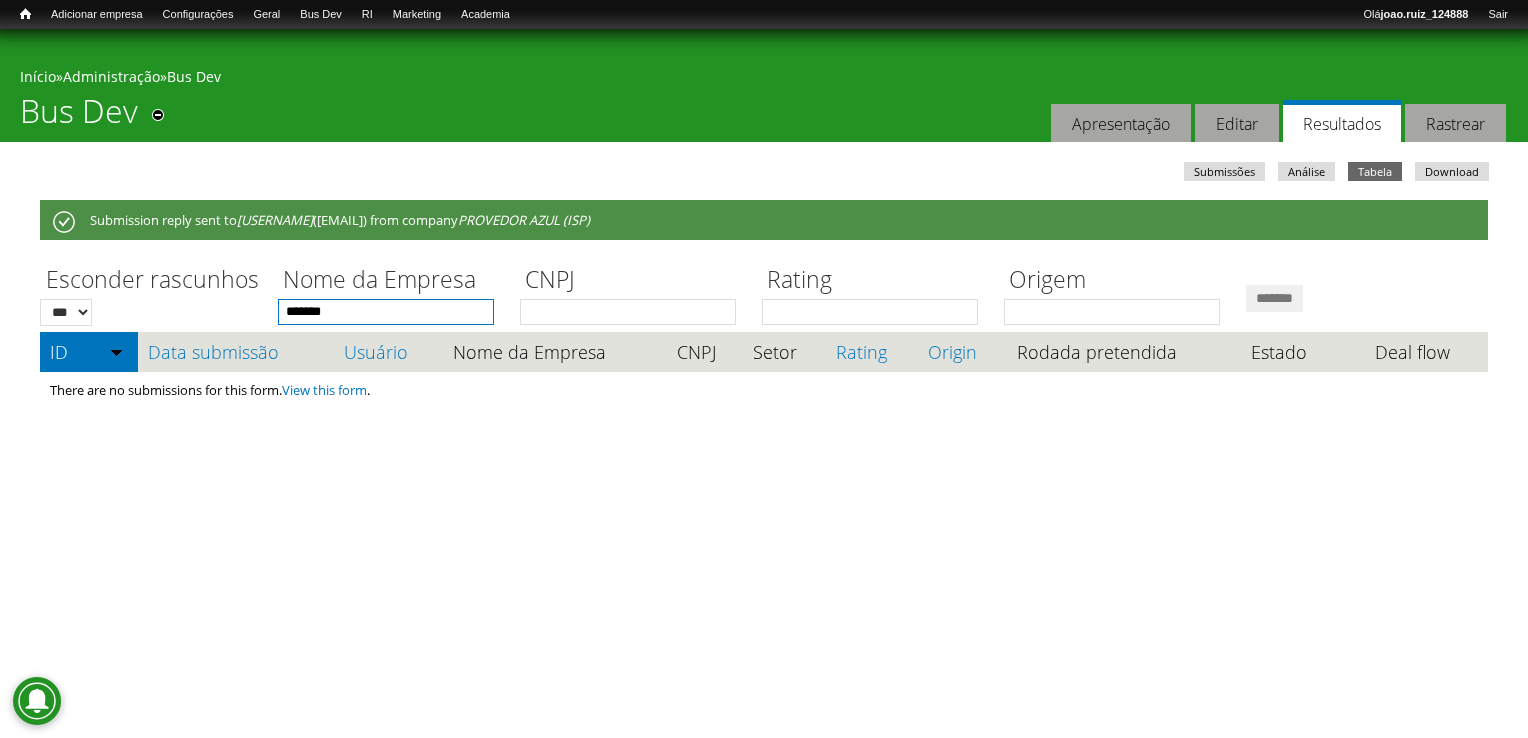 type on "*******" 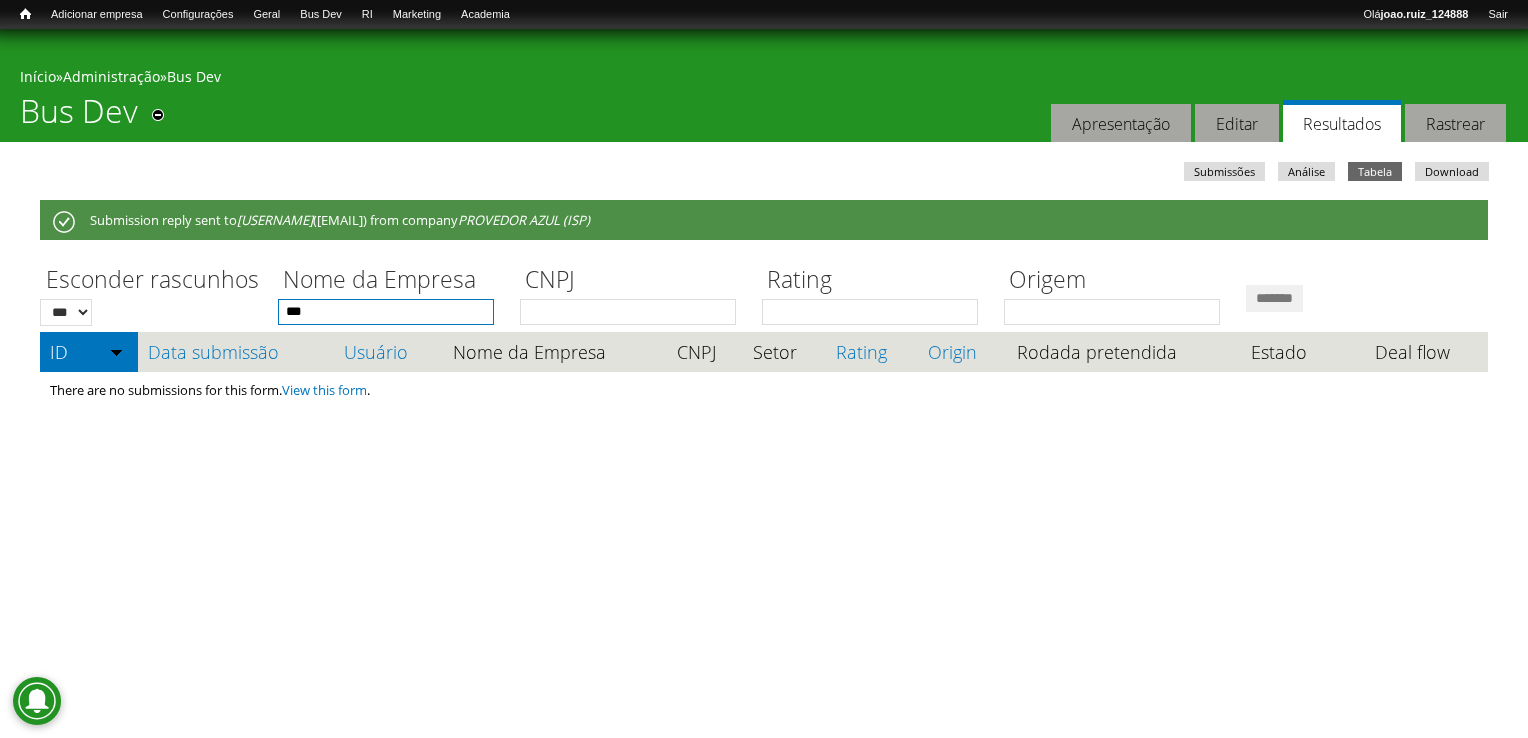 type on "***" 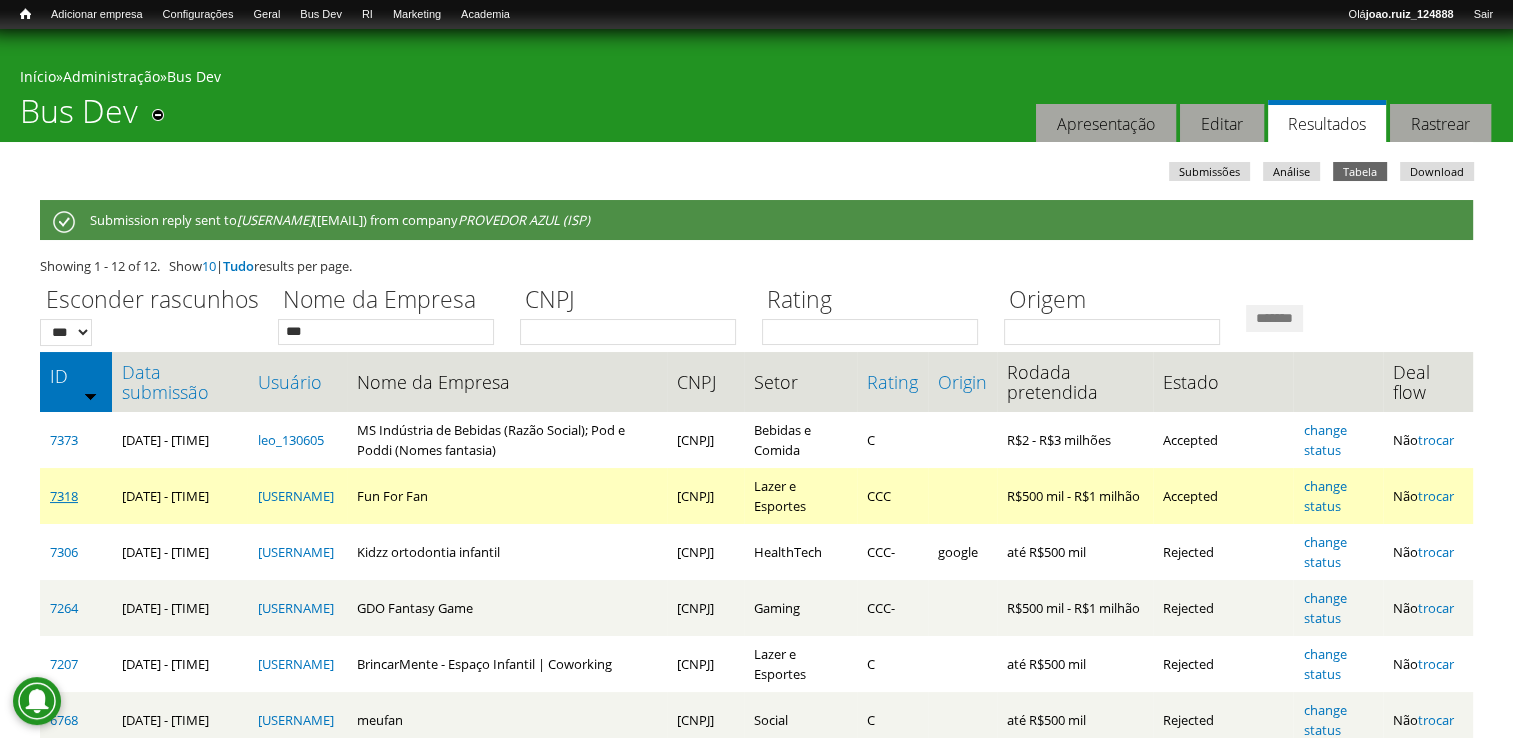 click on "7318" at bounding box center [64, 496] 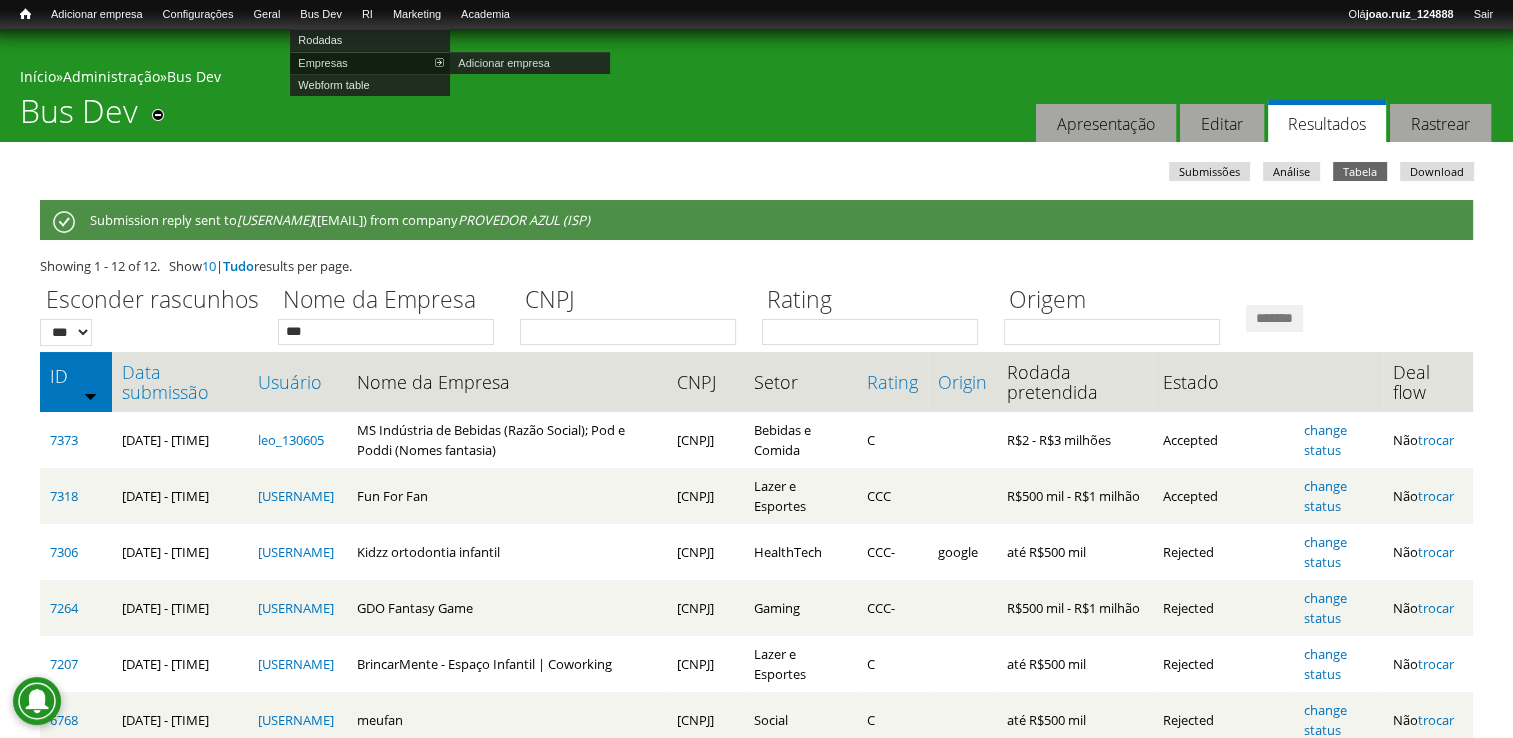 click on "Empresas" at bounding box center [370, 63] 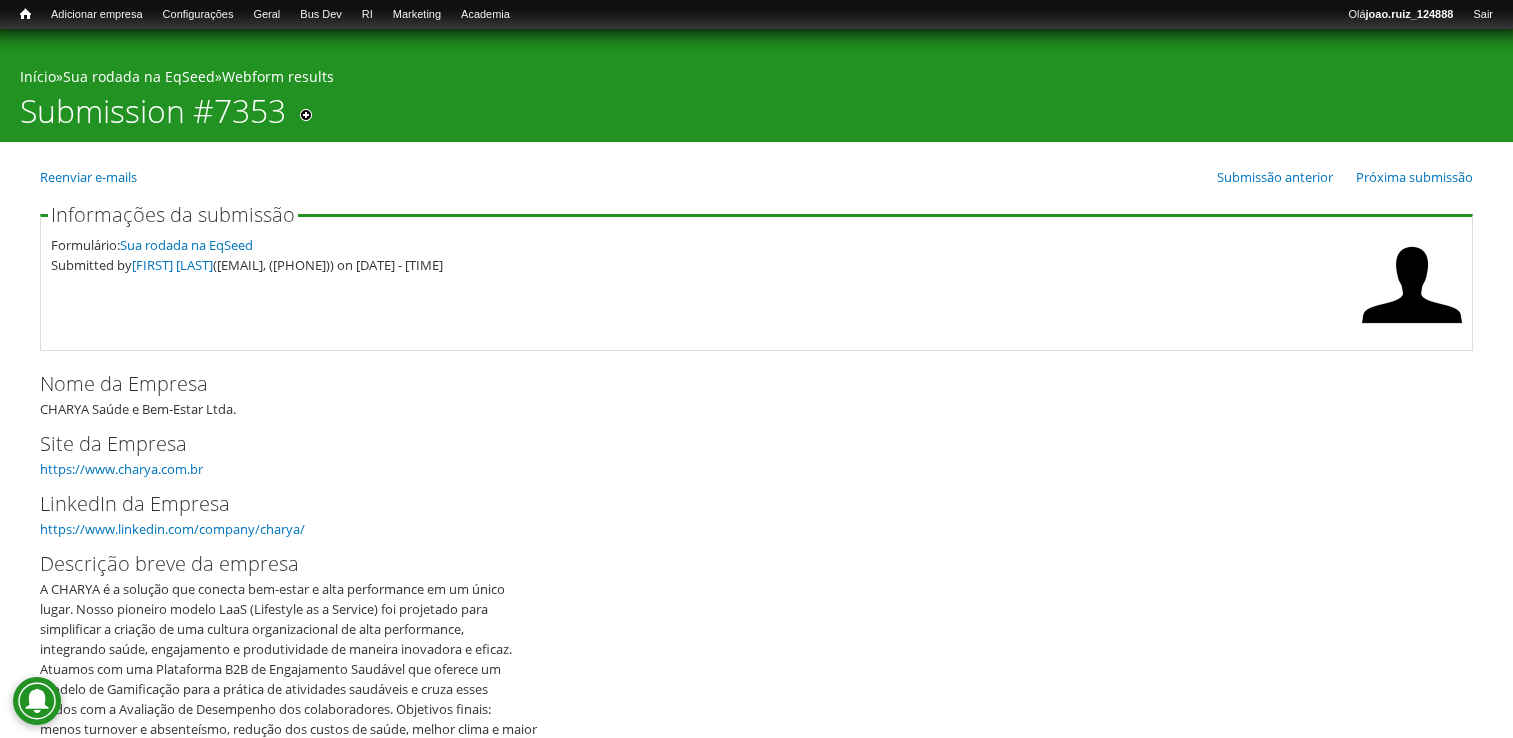 scroll, scrollTop: 0, scrollLeft: 0, axis: both 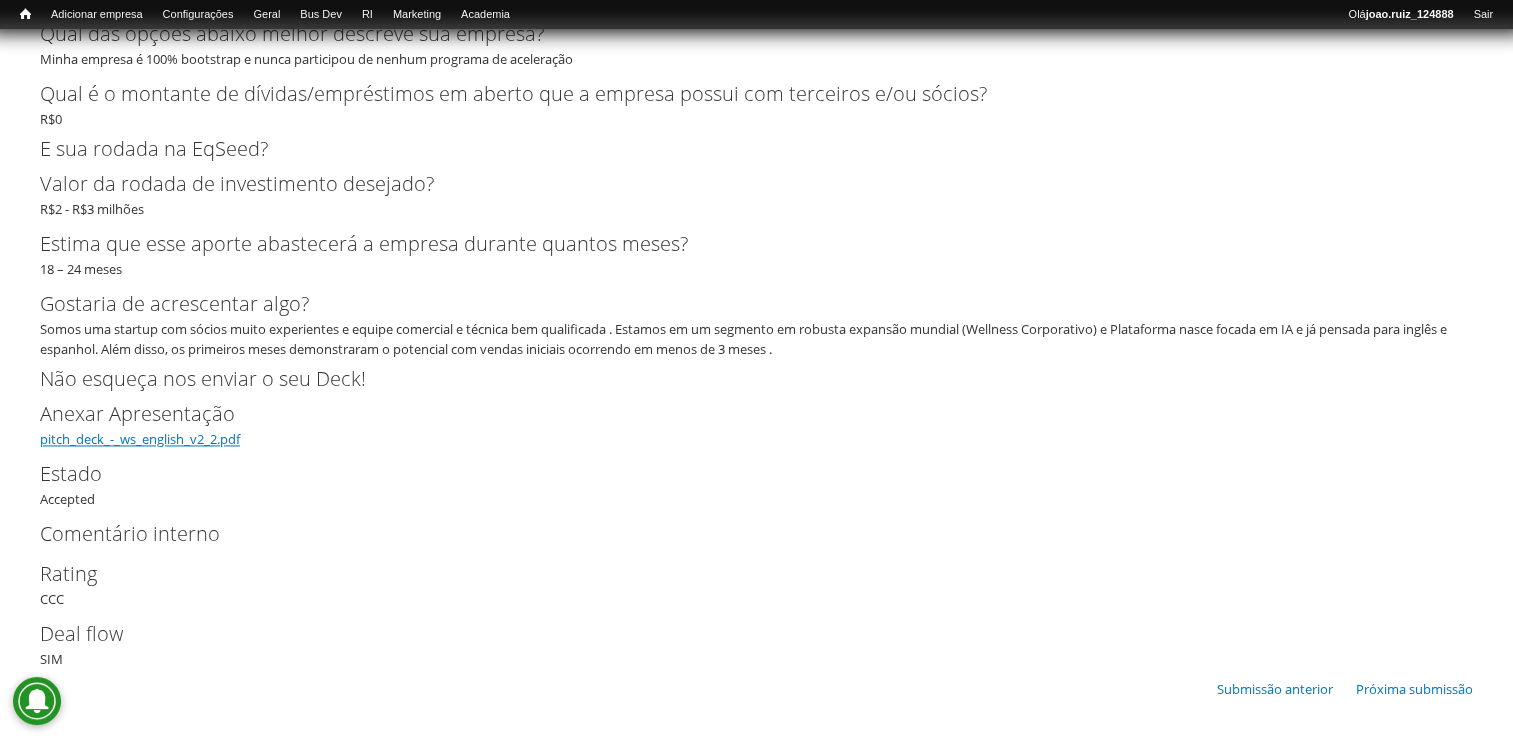click on "pitch_deck_-_ws_english_v2_2.pdf" at bounding box center [140, 439] 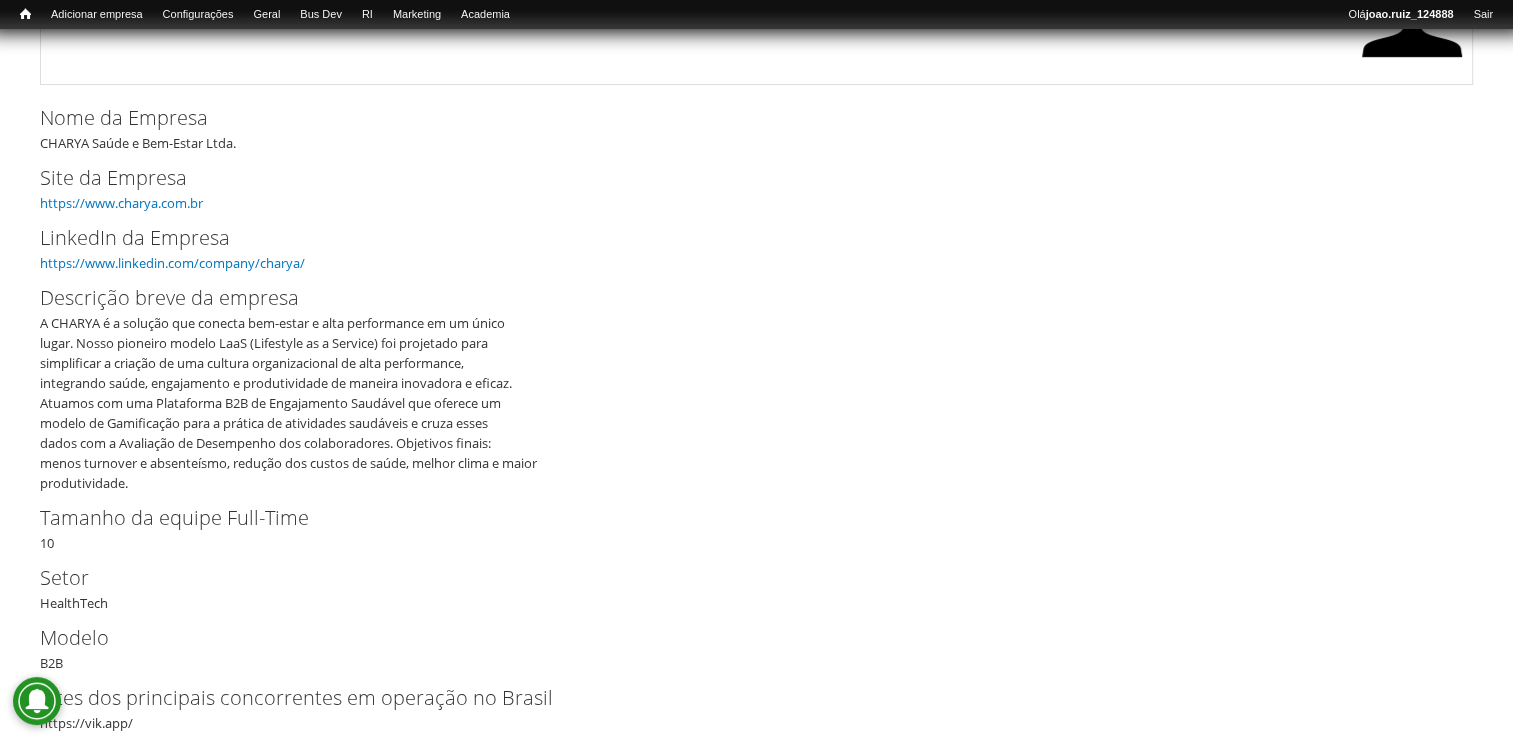 scroll, scrollTop: 400, scrollLeft: 0, axis: vertical 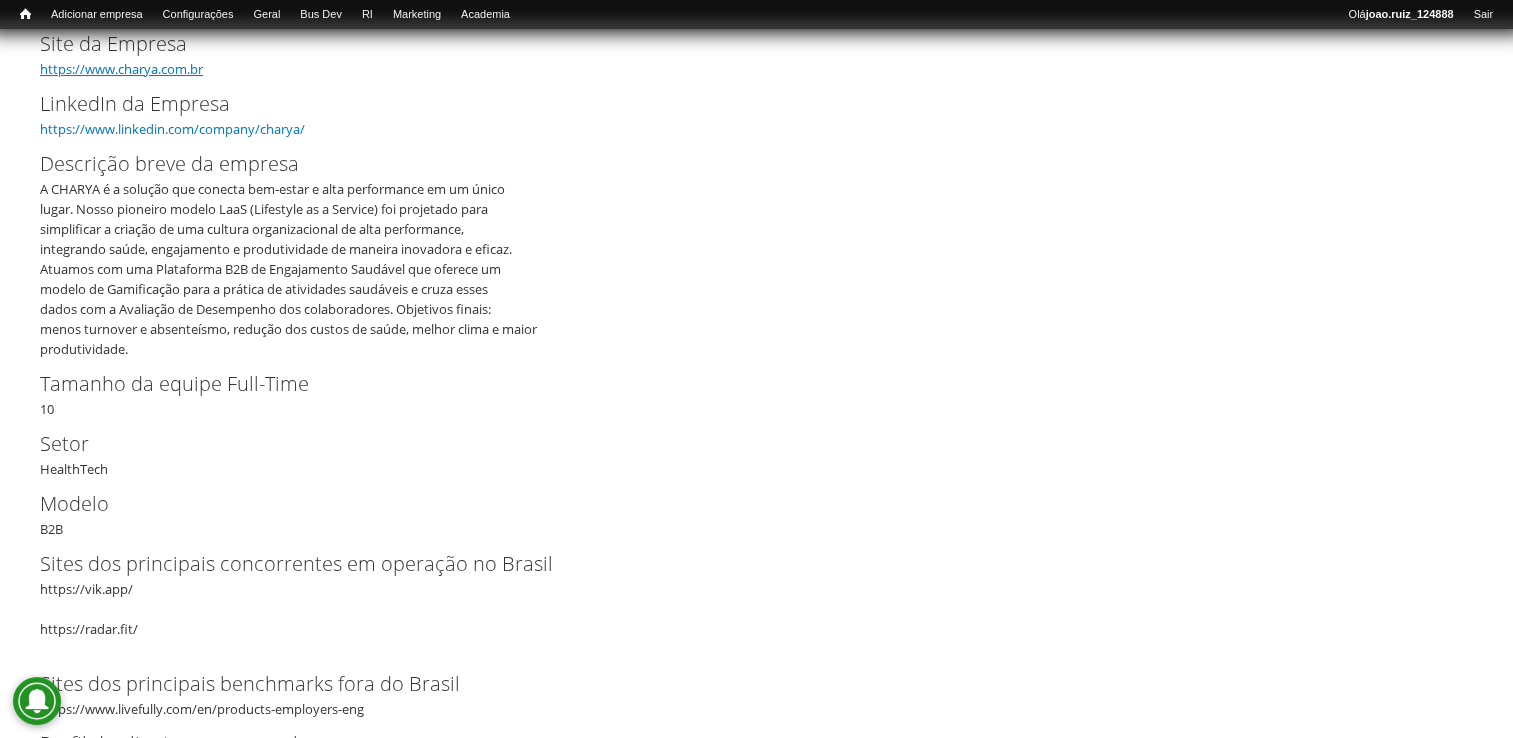 click on "https://www.charya.com.br" at bounding box center [121, 69] 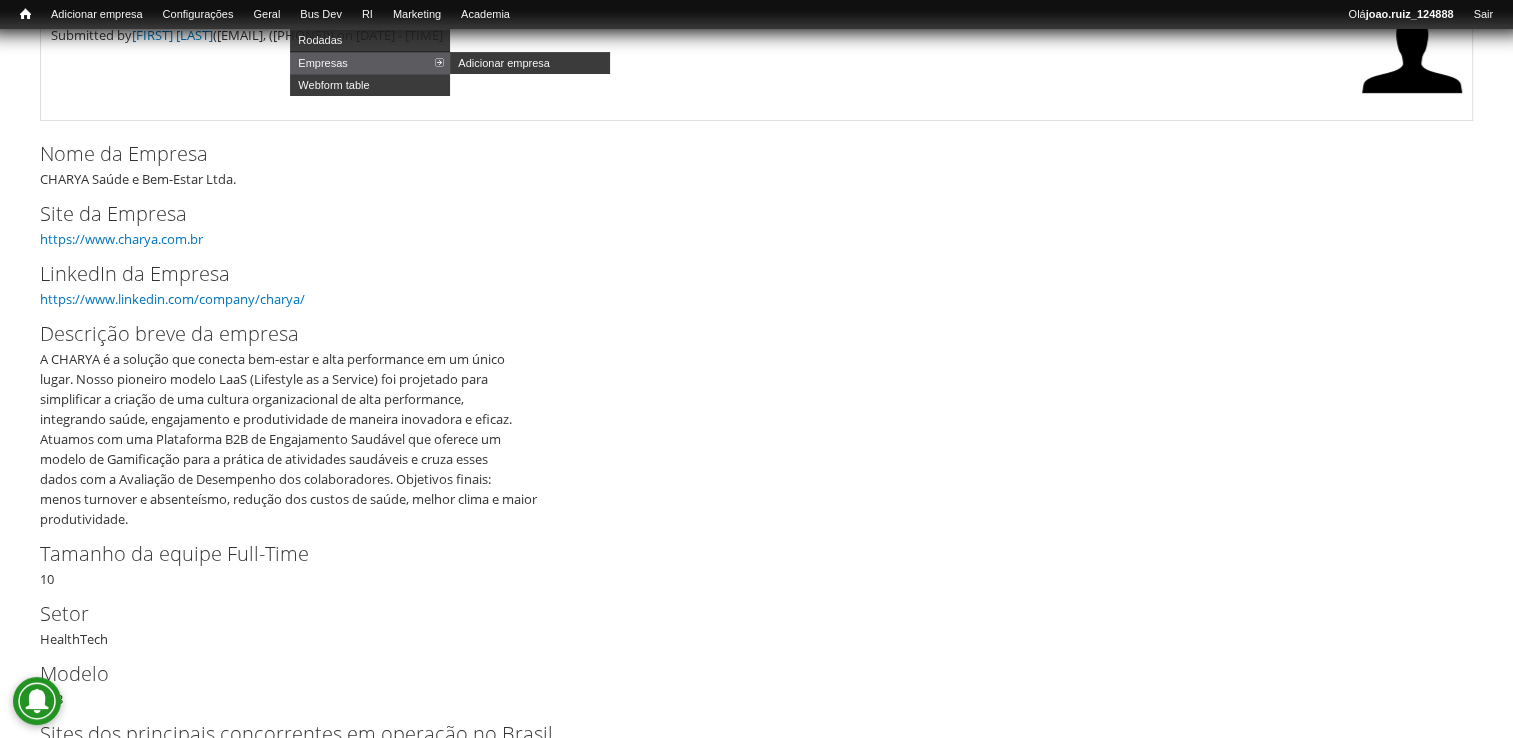 scroll, scrollTop: 400, scrollLeft: 0, axis: vertical 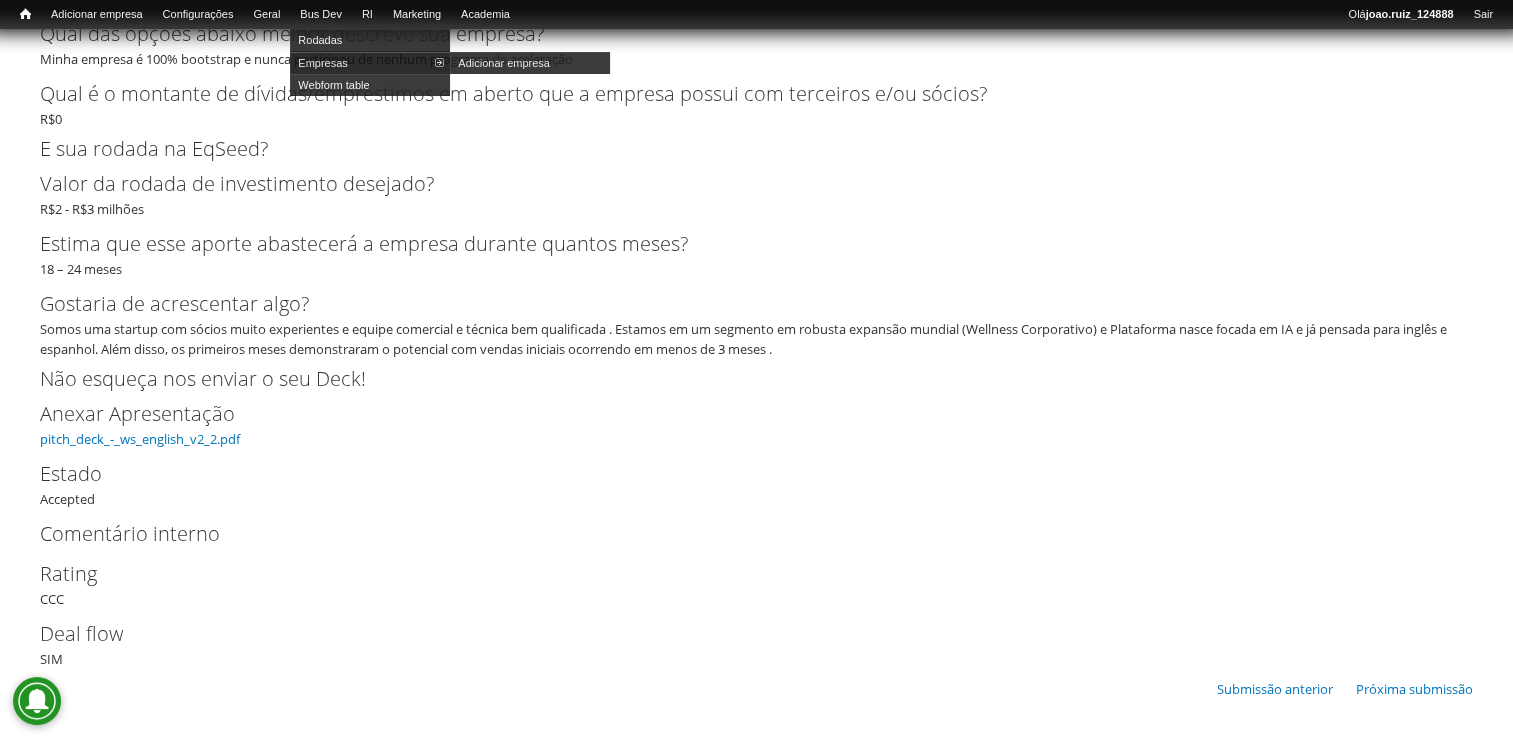 click on "Empresas" at bounding box center (370, 63) 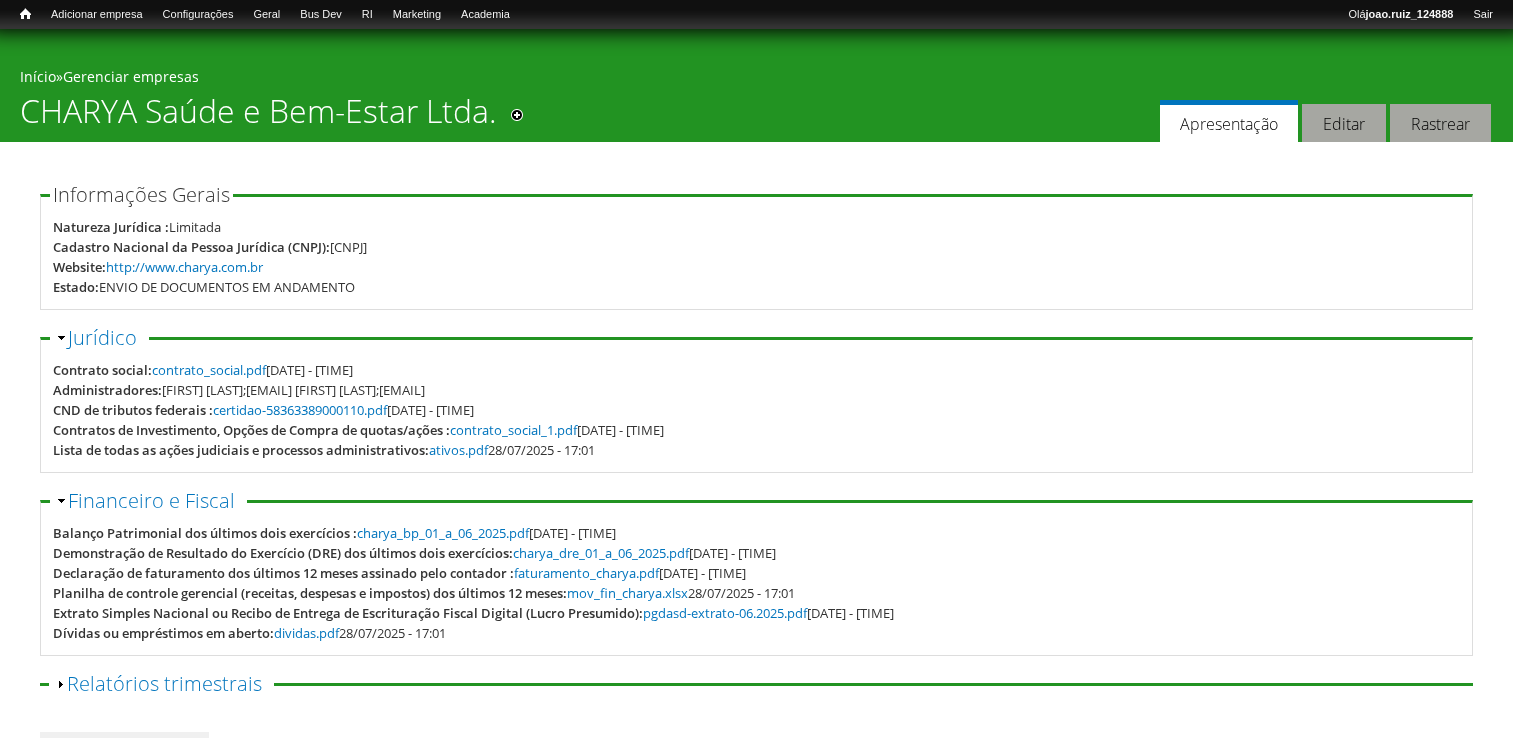 scroll, scrollTop: 0, scrollLeft: 0, axis: both 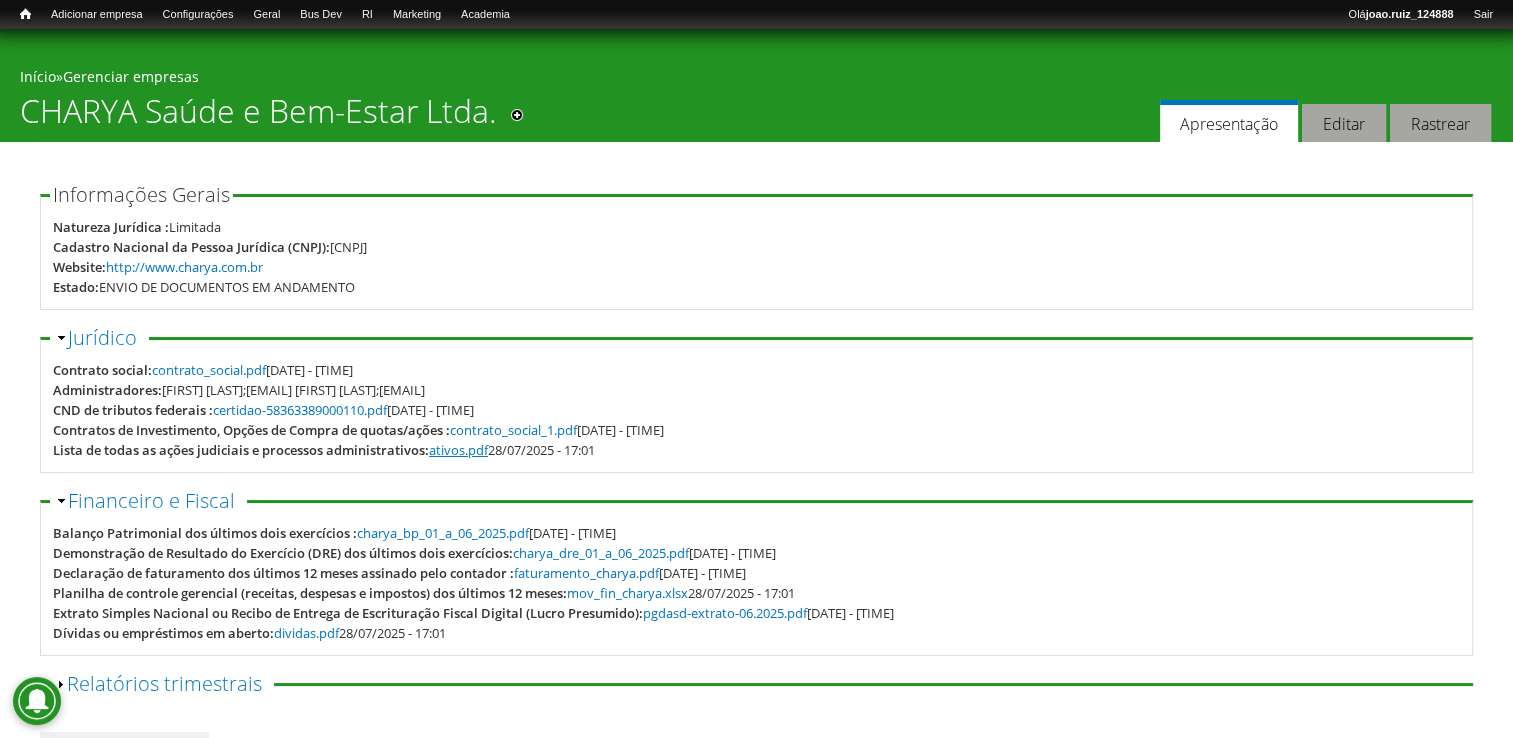 click on "ativos.pdf" at bounding box center [458, 450] 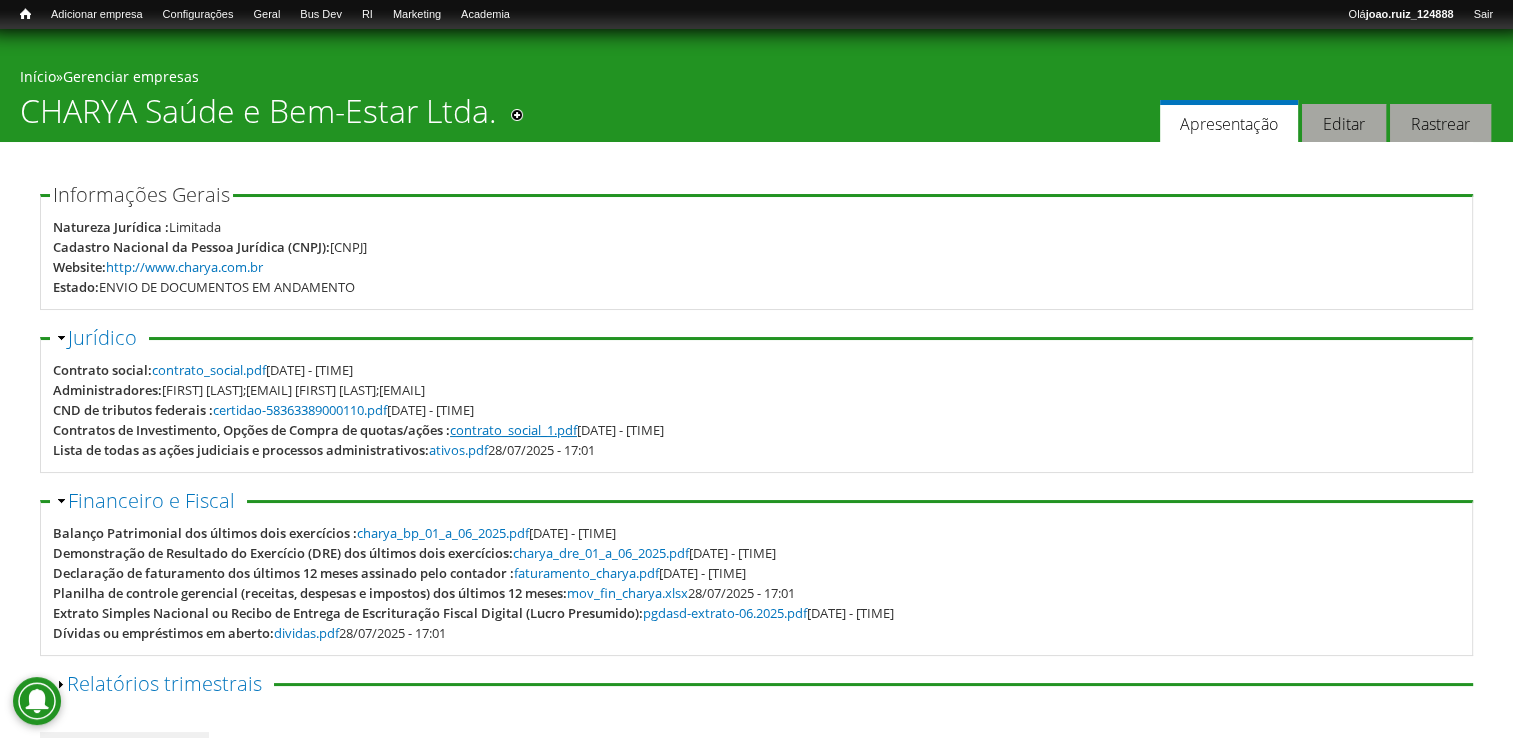 click on "contrato_social_1.pdf" at bounding box center [513, 430] 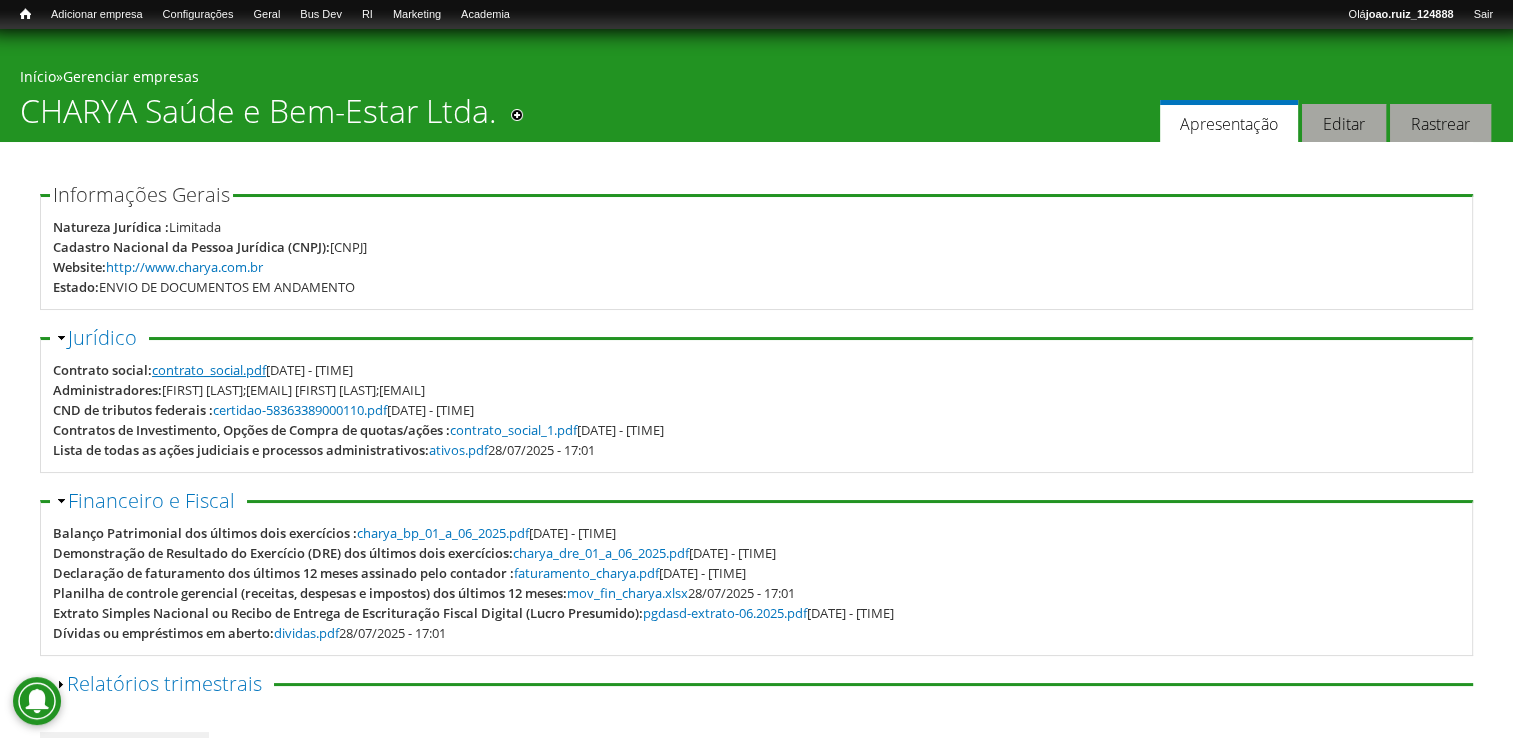 click on "contrato_social.pdf" at bounding box center (209, 370) 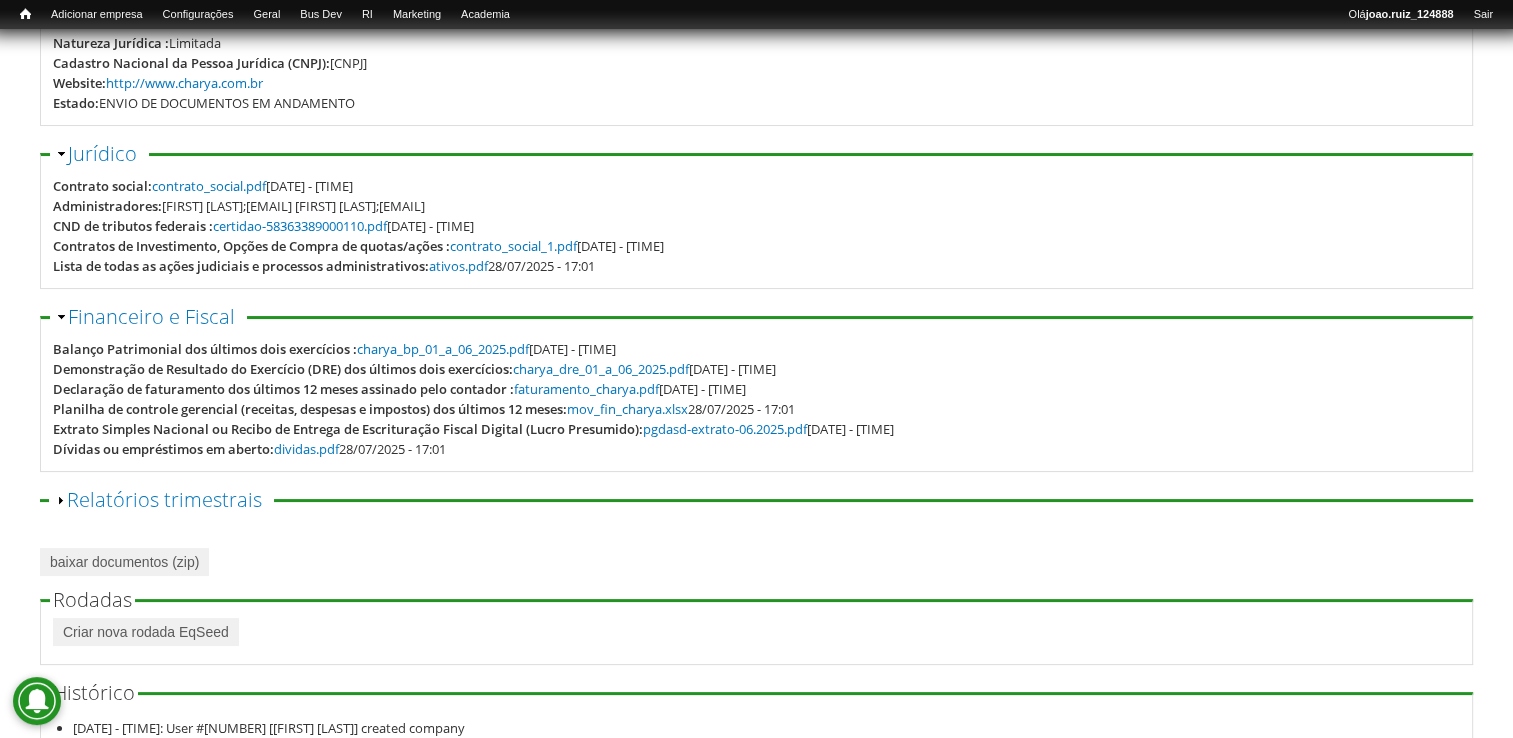 scroll, scrollTop: 321, scrollLeft: 0, axis: vertical 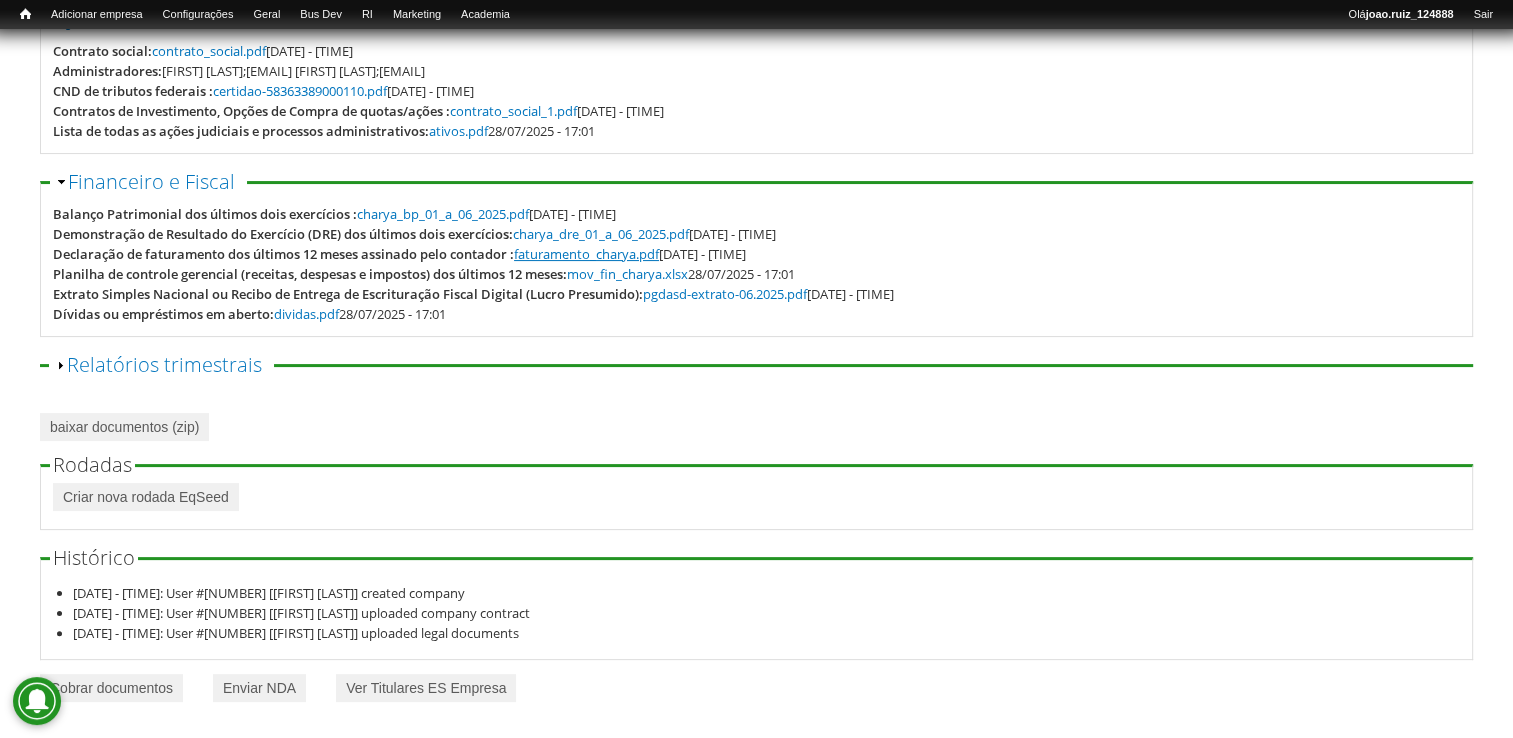 click on "faturamento_charya.pdf" at bounding box center [586, 254] 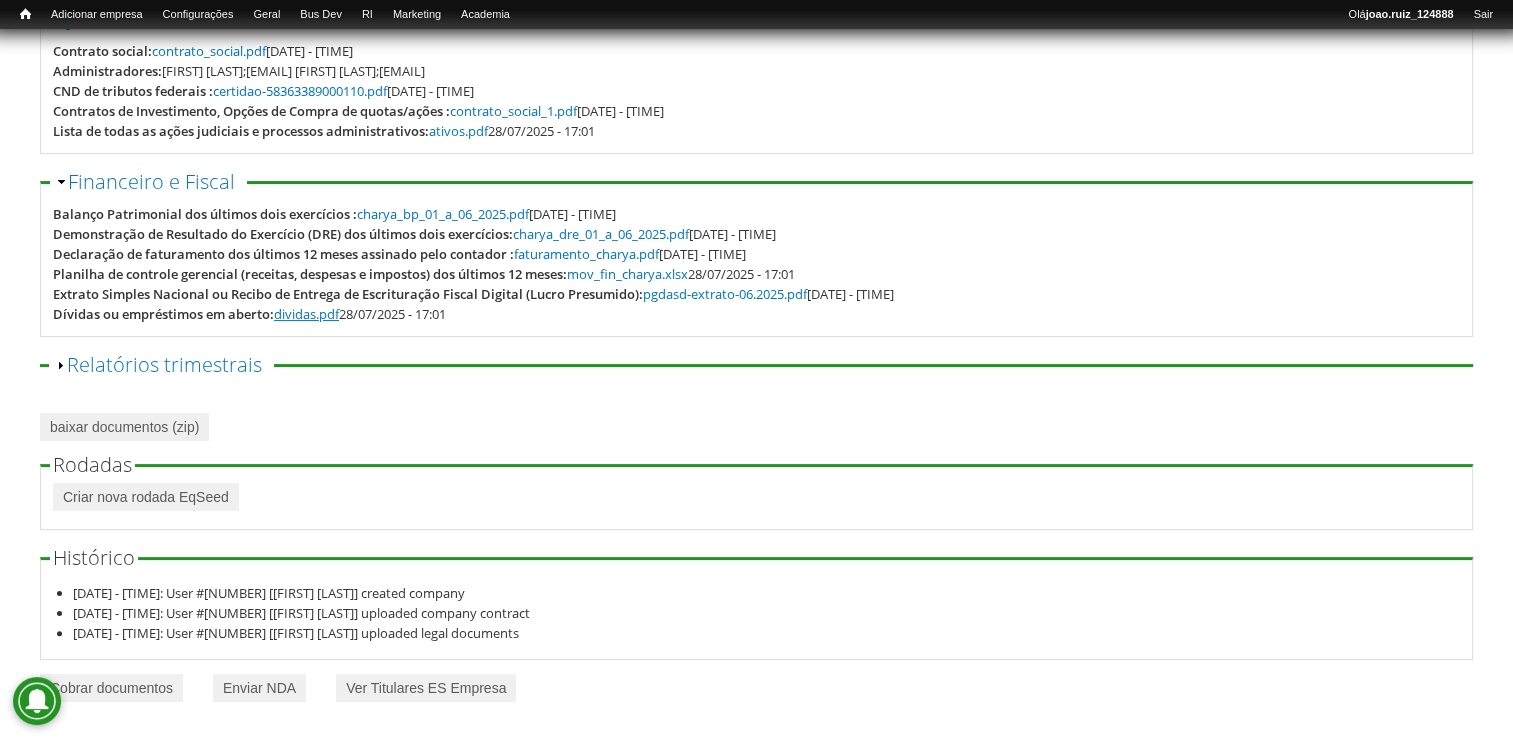 click on "dividas.pdf" at bounding box center (306, 314) 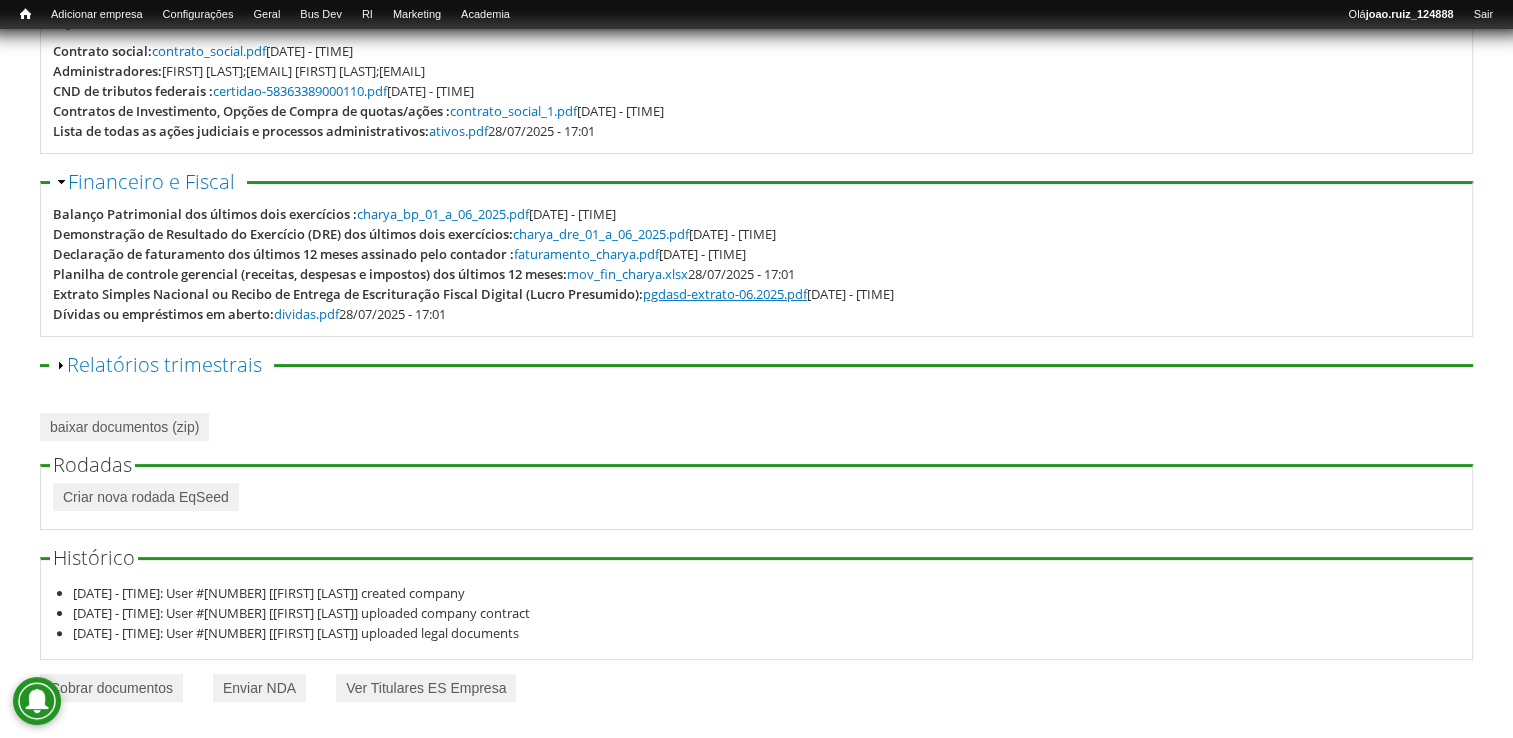 click on "pgdasd-extrato-06.2025.pdf" at bounding box center [725, 294] 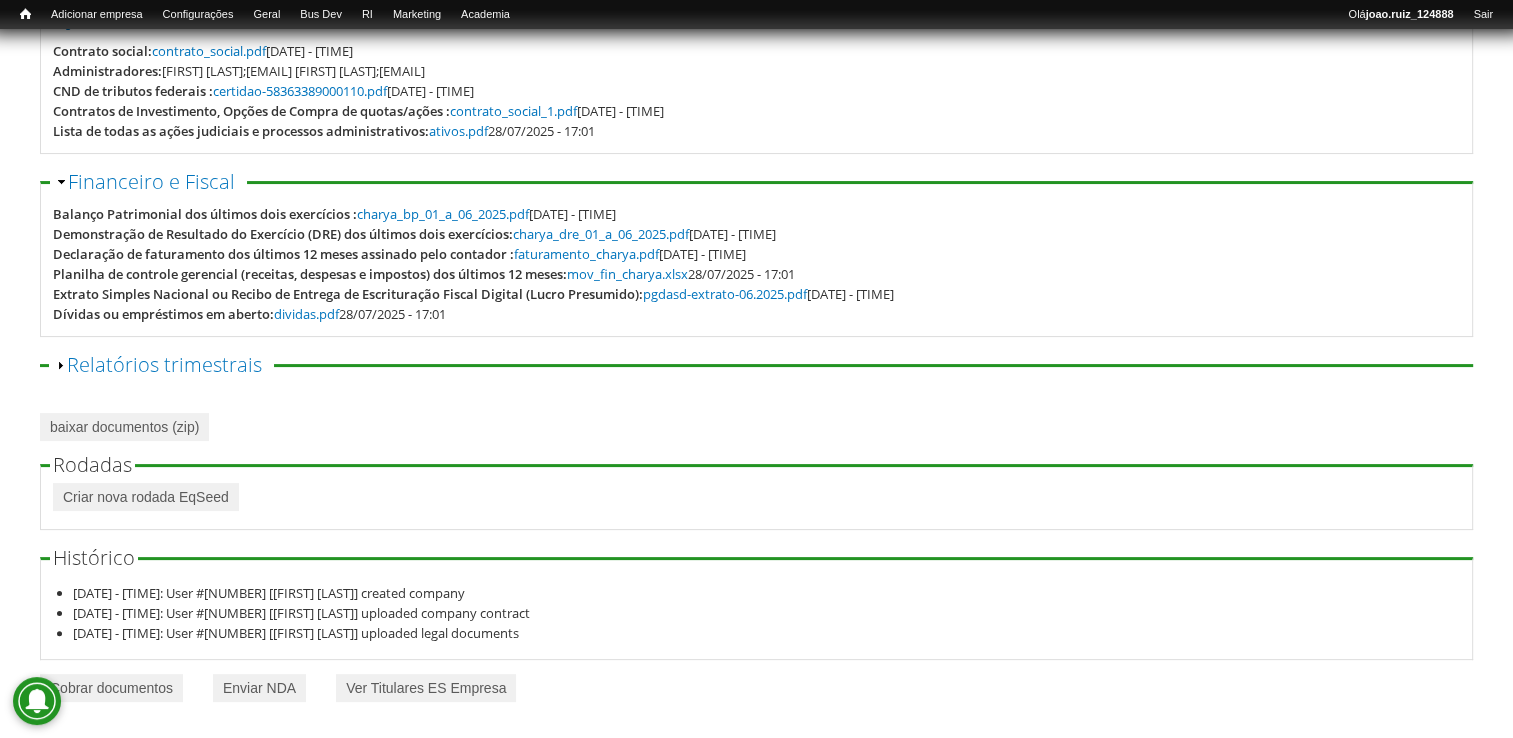 click on "Balanço Patrimonial dos últimos dois exercícios	:  charya_bp_01_a_06_2025.pdf  28/07/2025 - 11:43 Demonstração de Resultado do Exercício (DRE) dos últimos dois exercícios:  charya_dre_01_a_06_2025.pdf  28/07/2025 - 11:43 Declaração de faturamento dos últimos 12 meses assinado pelo contador	:  faturamento_charya.pdf  22/07/2025 - 09:44 Planilha de controle gerencial (receitas, despesas e impostos) dos últimos 12 meses:  mov_fin_charya.xlsx  28/07/2025 - 17:01 Extrato Simples Nacional ou Recibo de Entrega de Escrituração Fiscal Digital (Lucro Presumido):  pgdasd-extrato-06.2025.pdf  22/07/2025 - 09:44 Dívidas ou empréstimos em aberto:  dividas.pdf  28/07/2025 - 17:01" at bounding box center (756, 264) 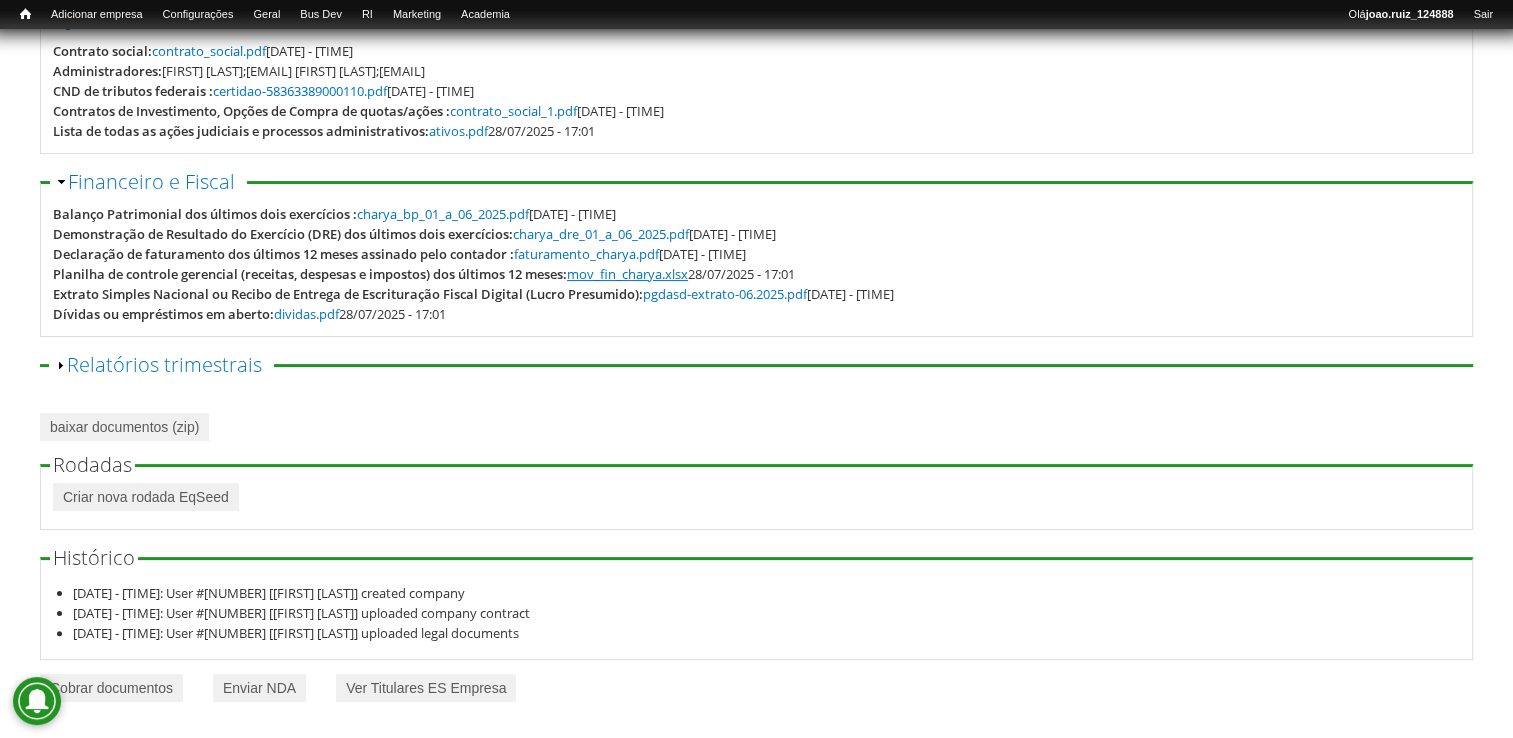 click on "mov_fin_charya.xlsx" at bounding box center (627, 274) 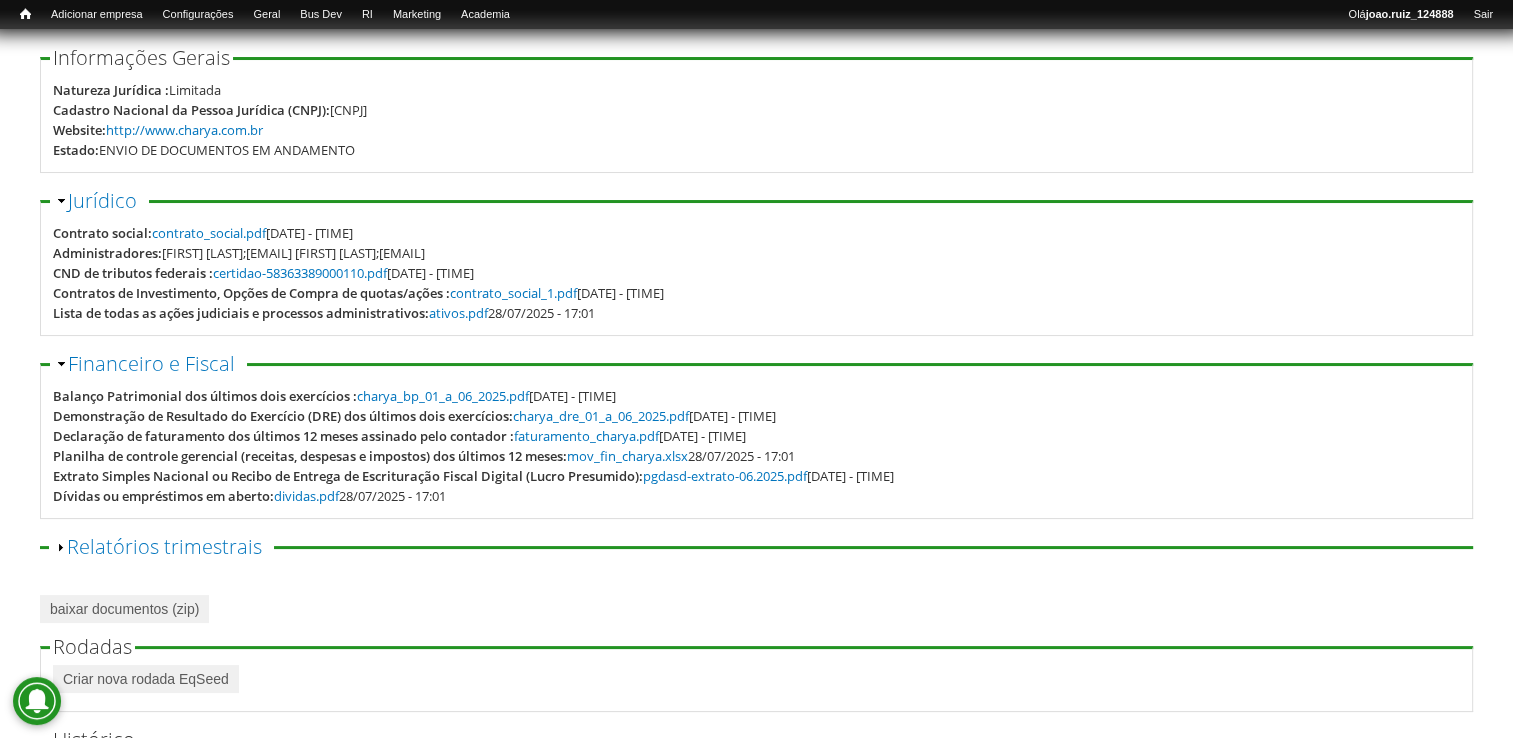 scroll, scrollTop: 0, scrollLeft: 0, axis: both 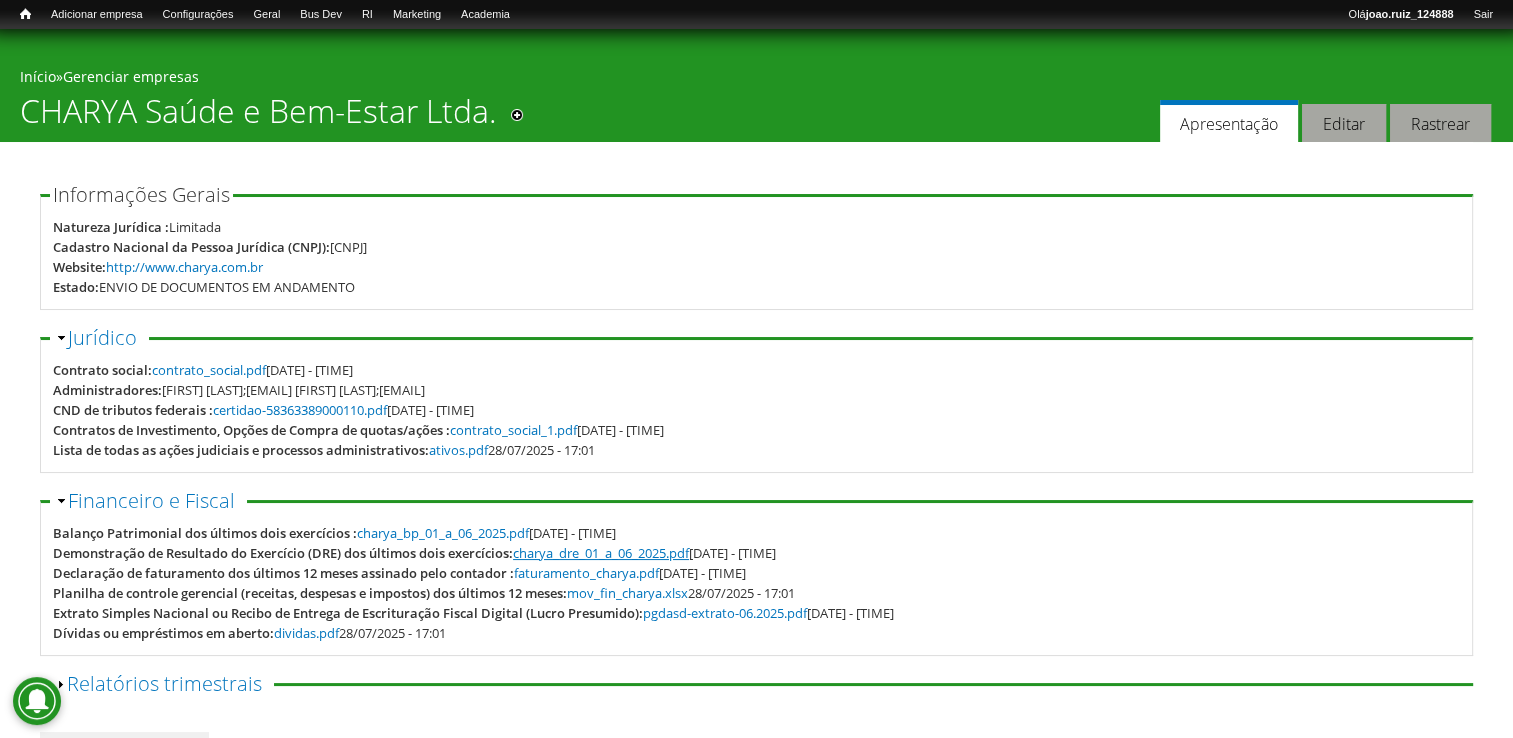 click on "charya_dre_01_a_06_2025.pdf" at bounding box center (601, 553) 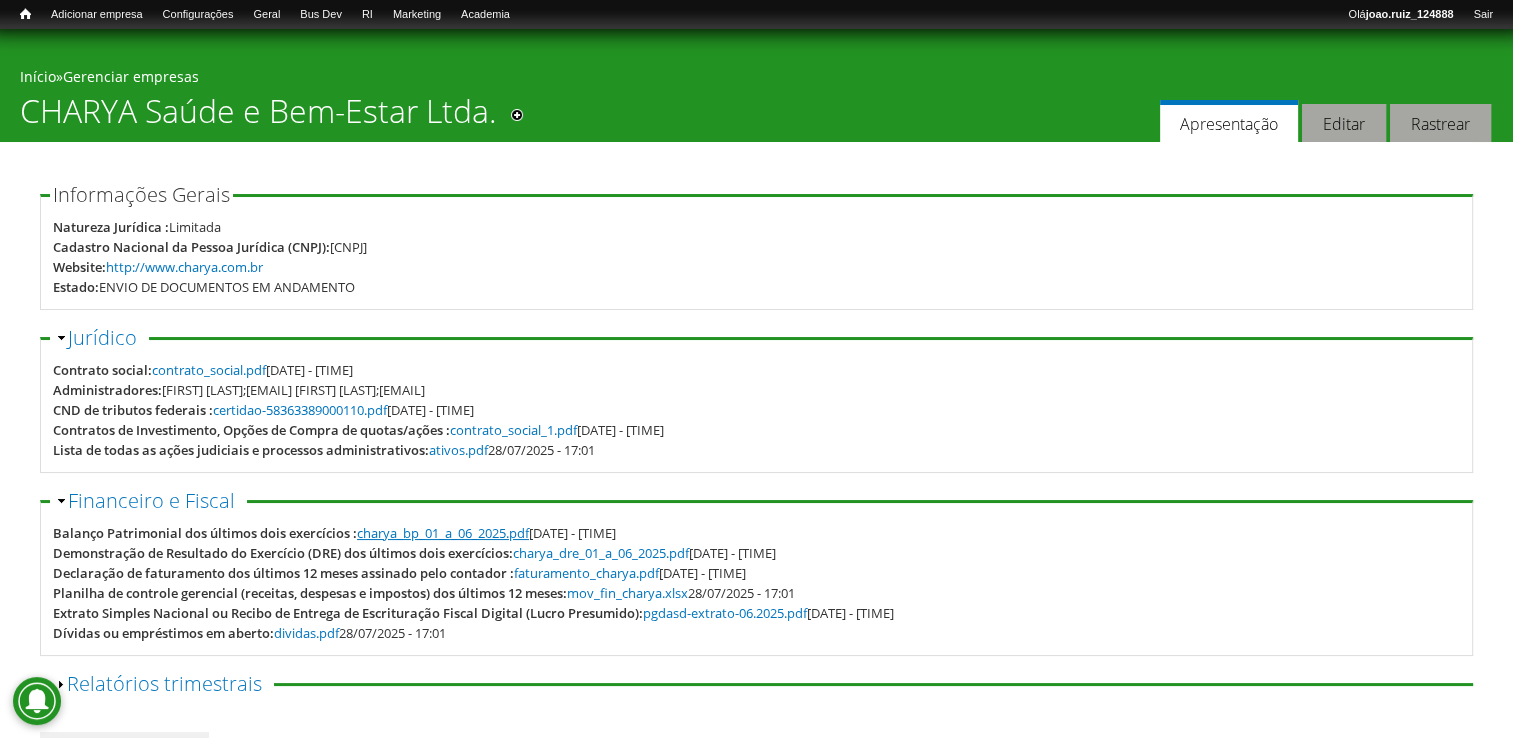 click on "charya_bp_01_a_06_2025.pdf" at bounding box center (443, 533) 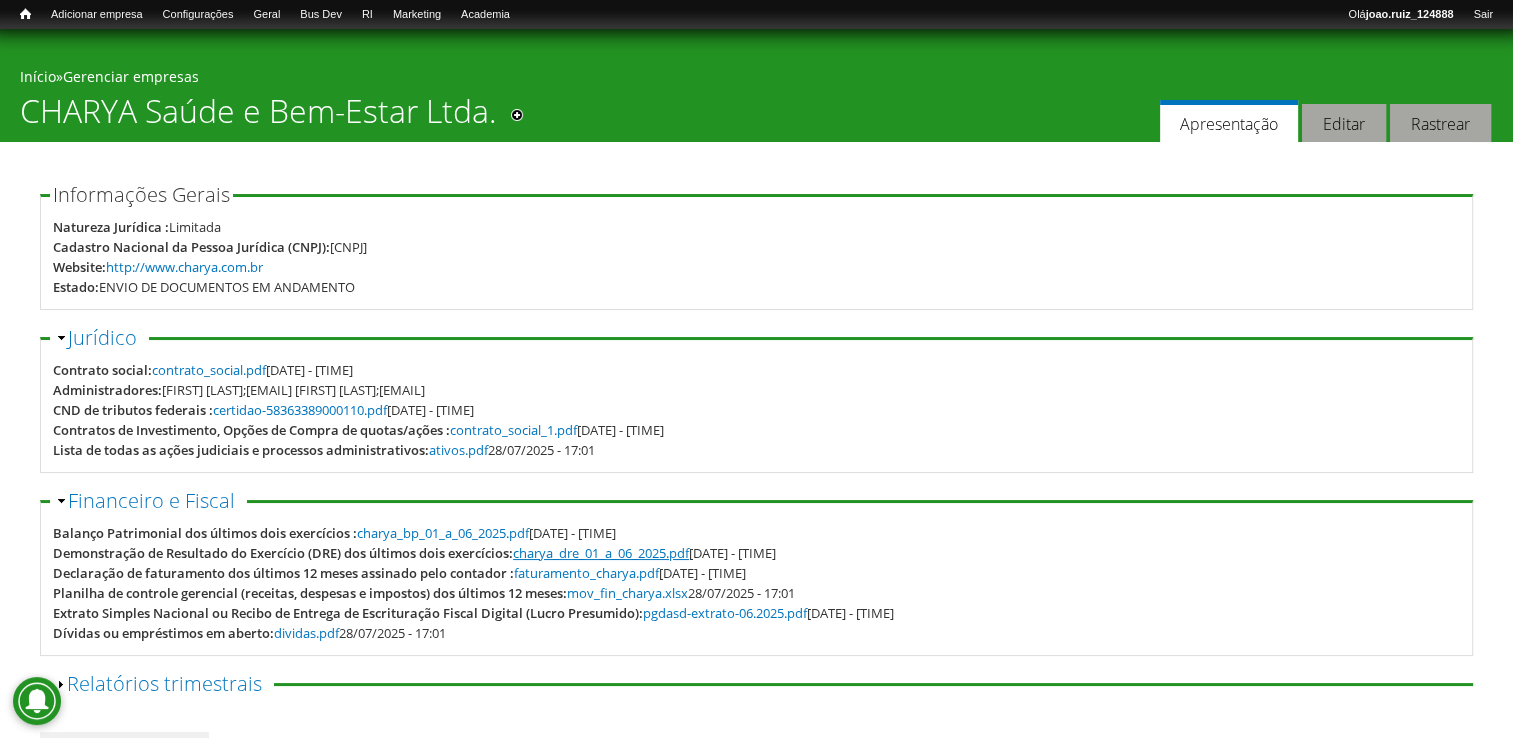 click on "charya_dre_01_a_06_2025.pdf" at bounding box center (601, 553) 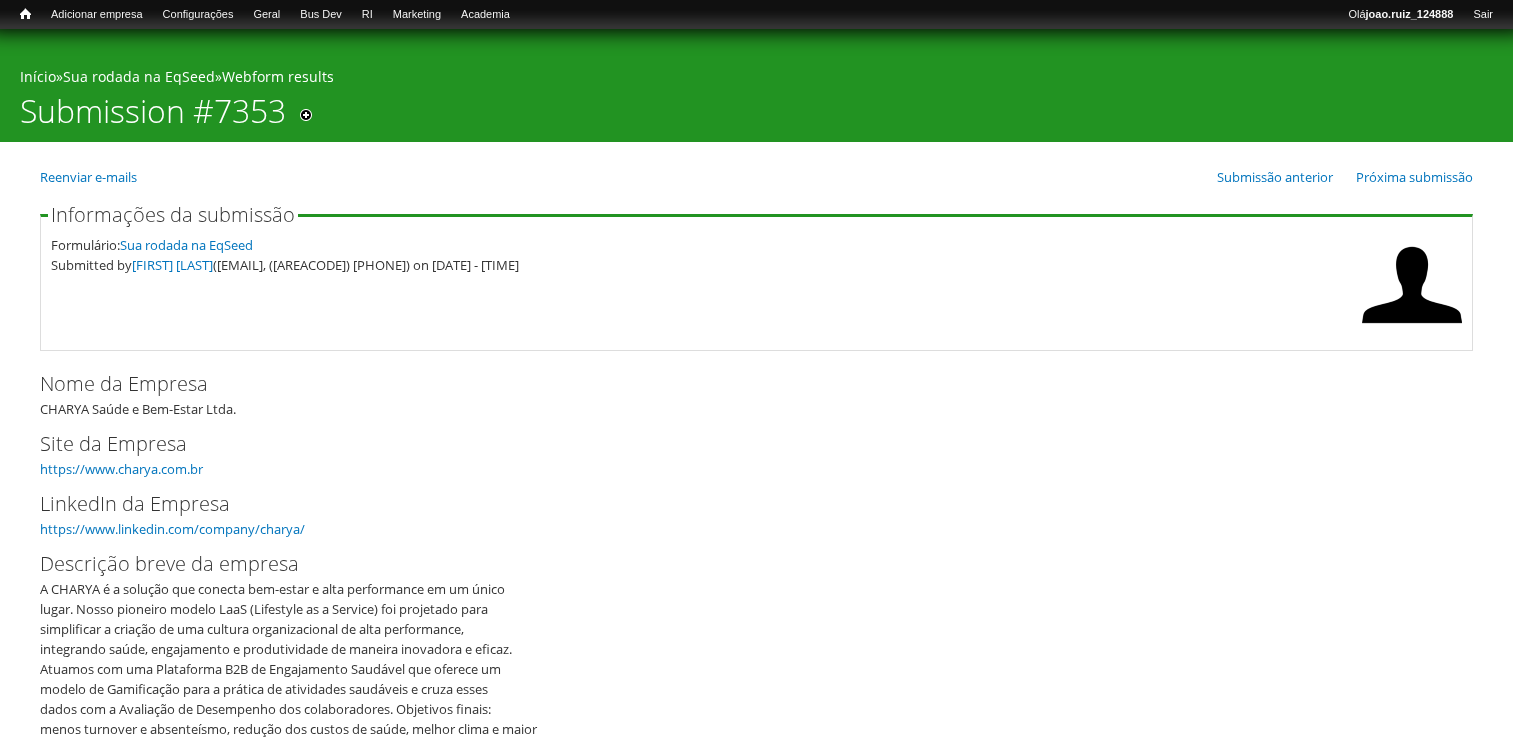 scroll, scrollTop: 0, scrollLeft: 0, axis: both 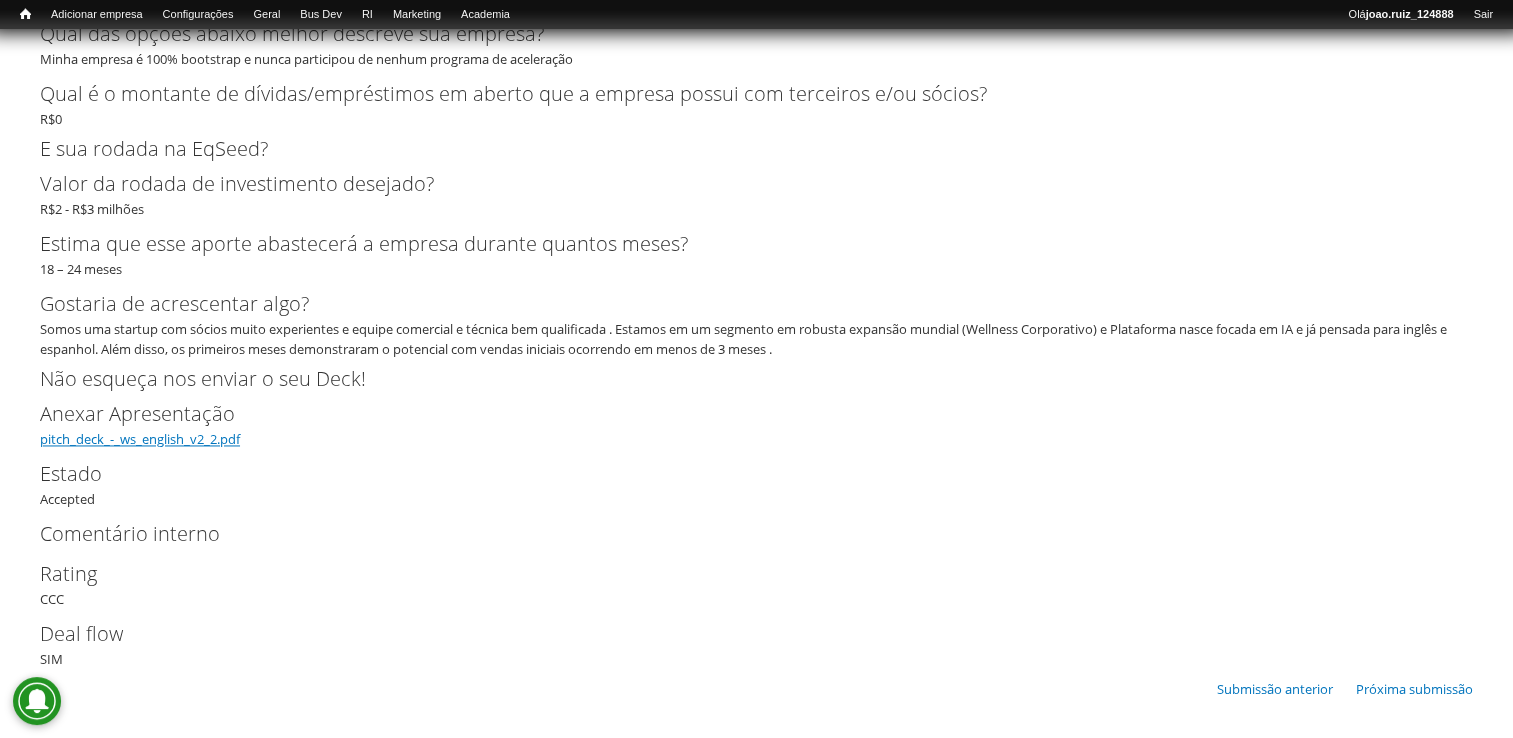 click on "pitch_deck_-_ws_english_v2_2.pdf" at bounding box center [140, 439] 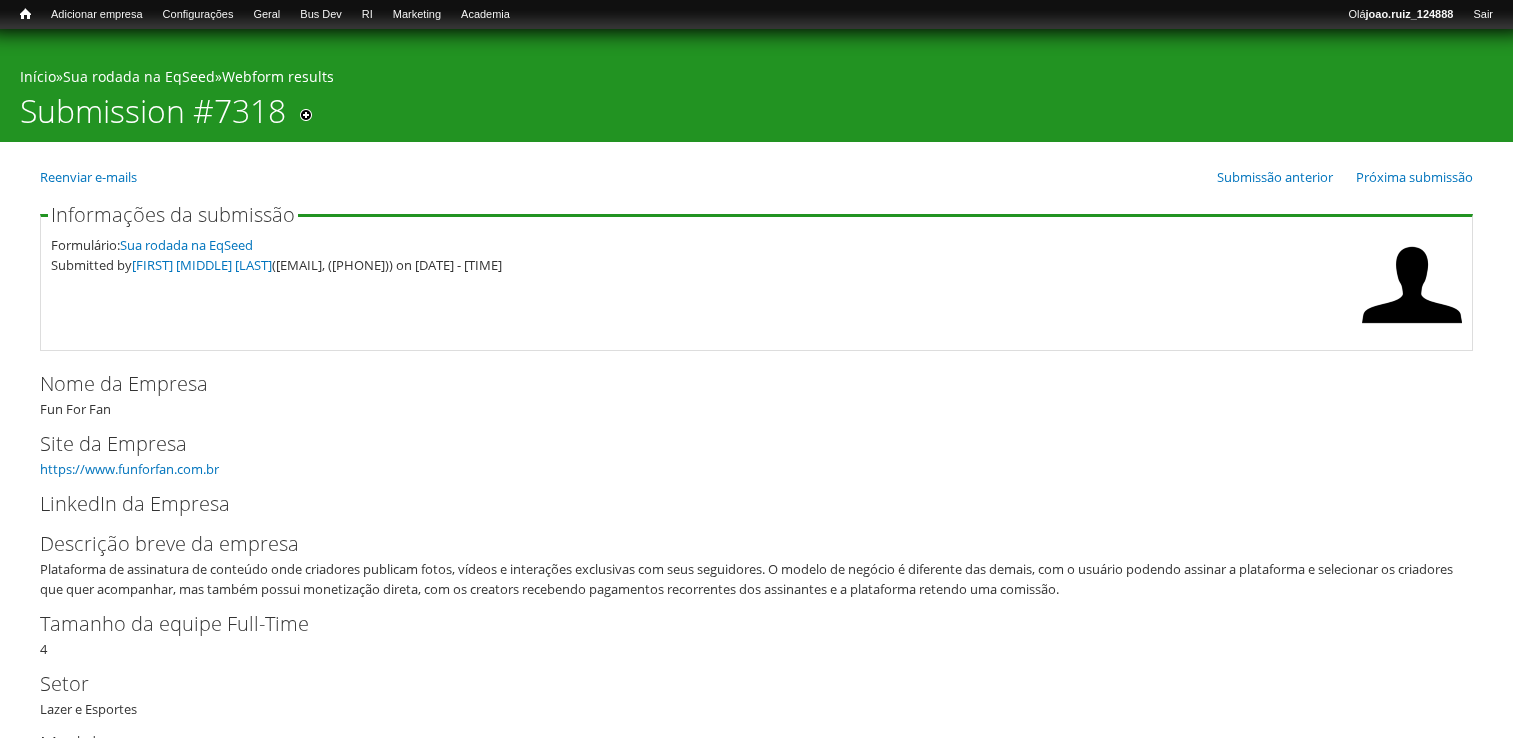 scroll, scrollTop: 0, scrollLeft: 0, axis: both 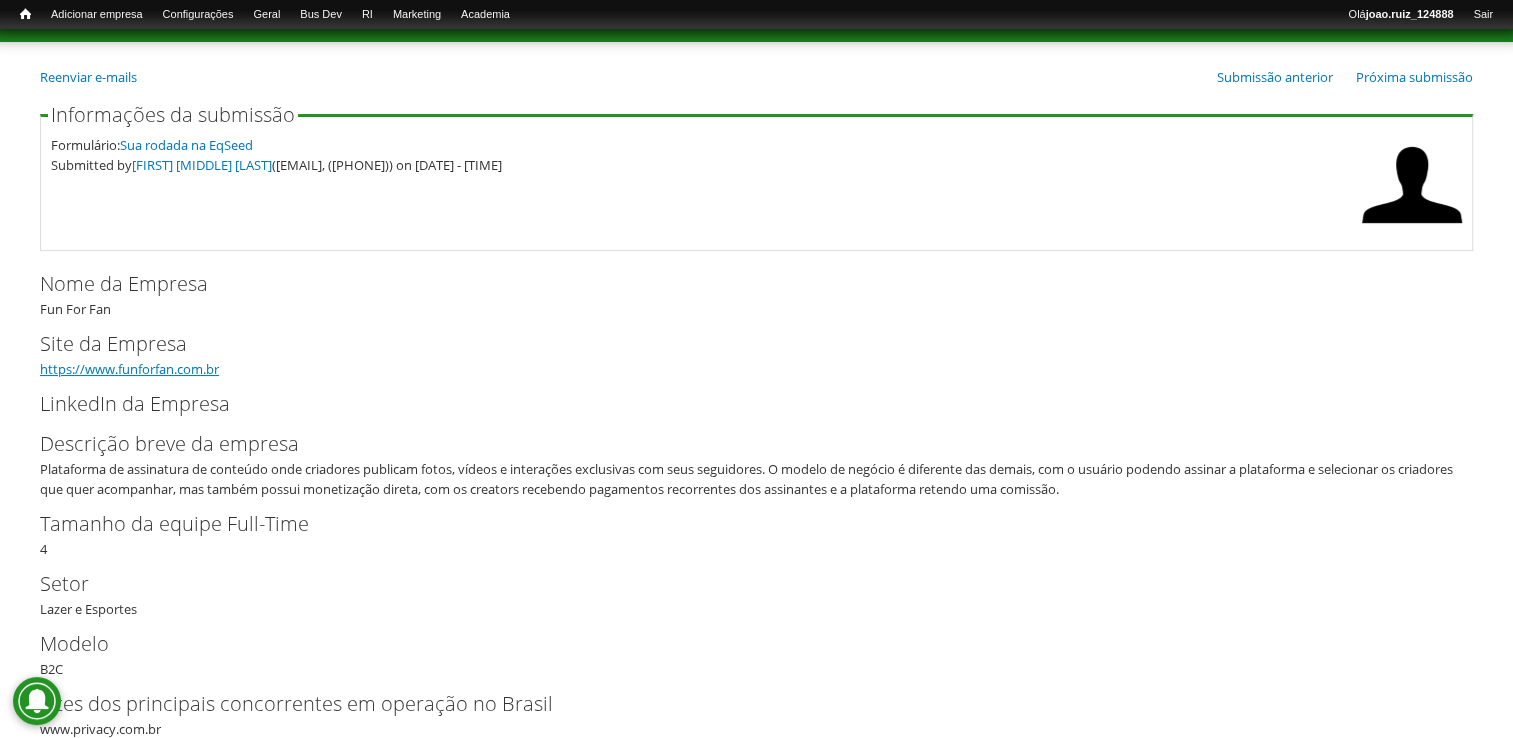 click on "https://www.funforfan.com.br" at bounding box center (129, 369) 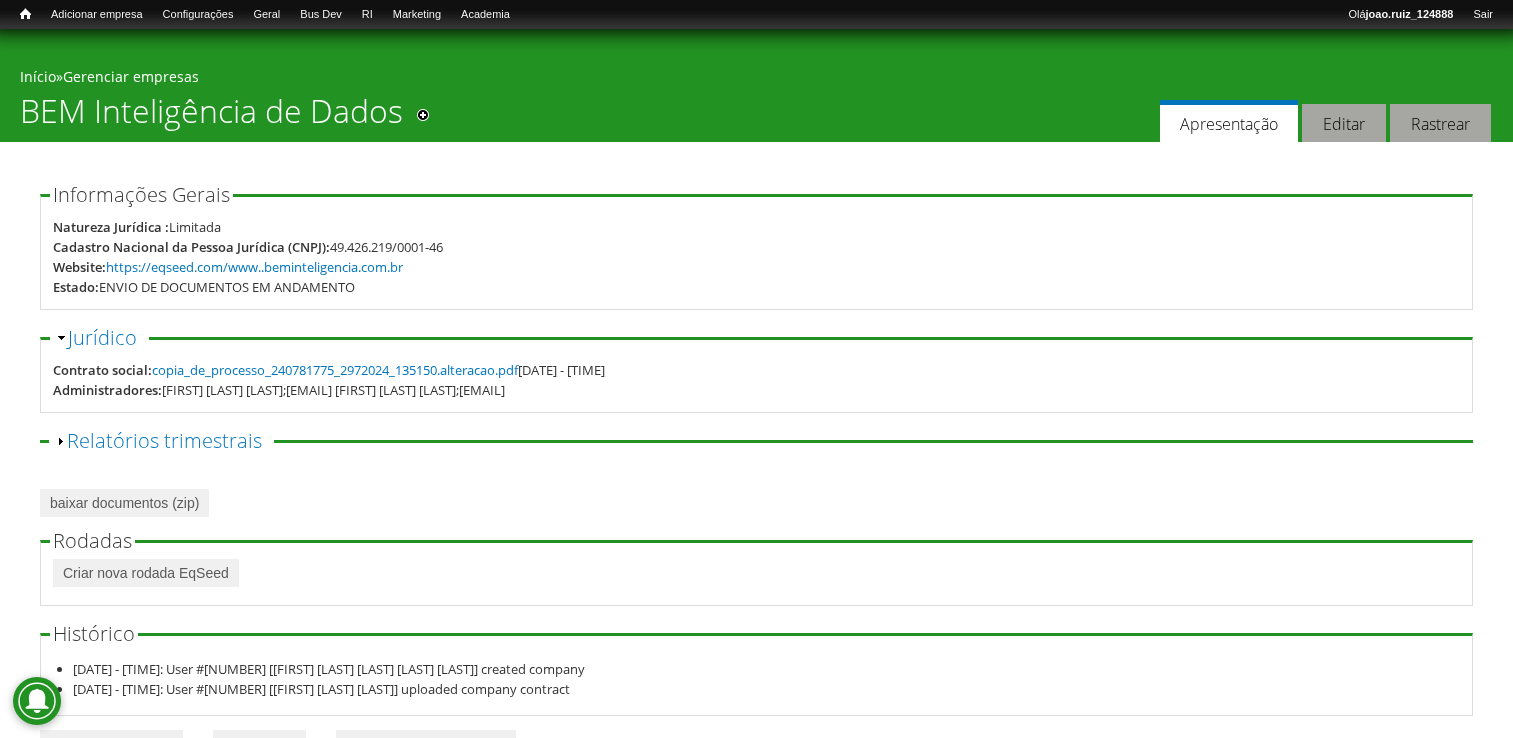 scroll, scrollTop: 0, scrollLeft: 0, axis: both 